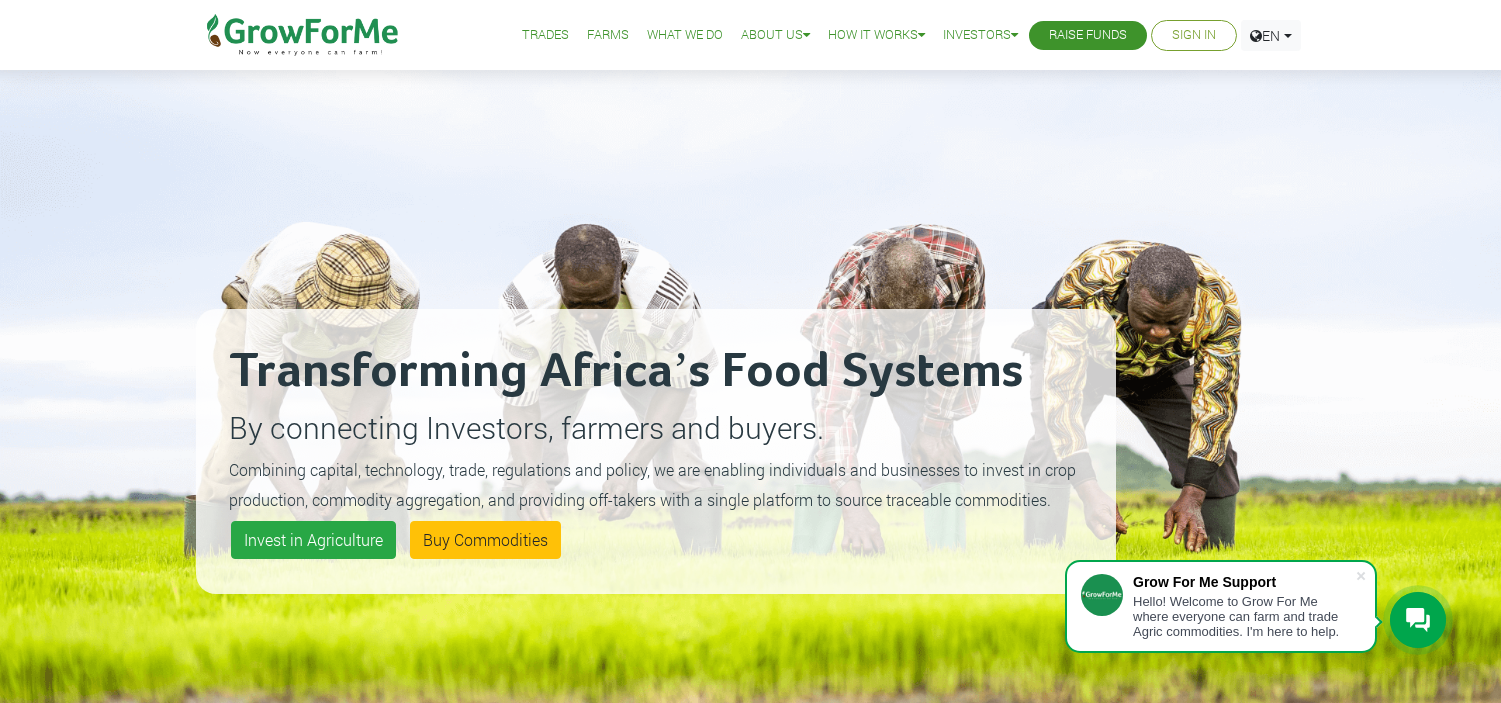 scroll, scrollTop: 0, scrollLeft: 0, axis: both 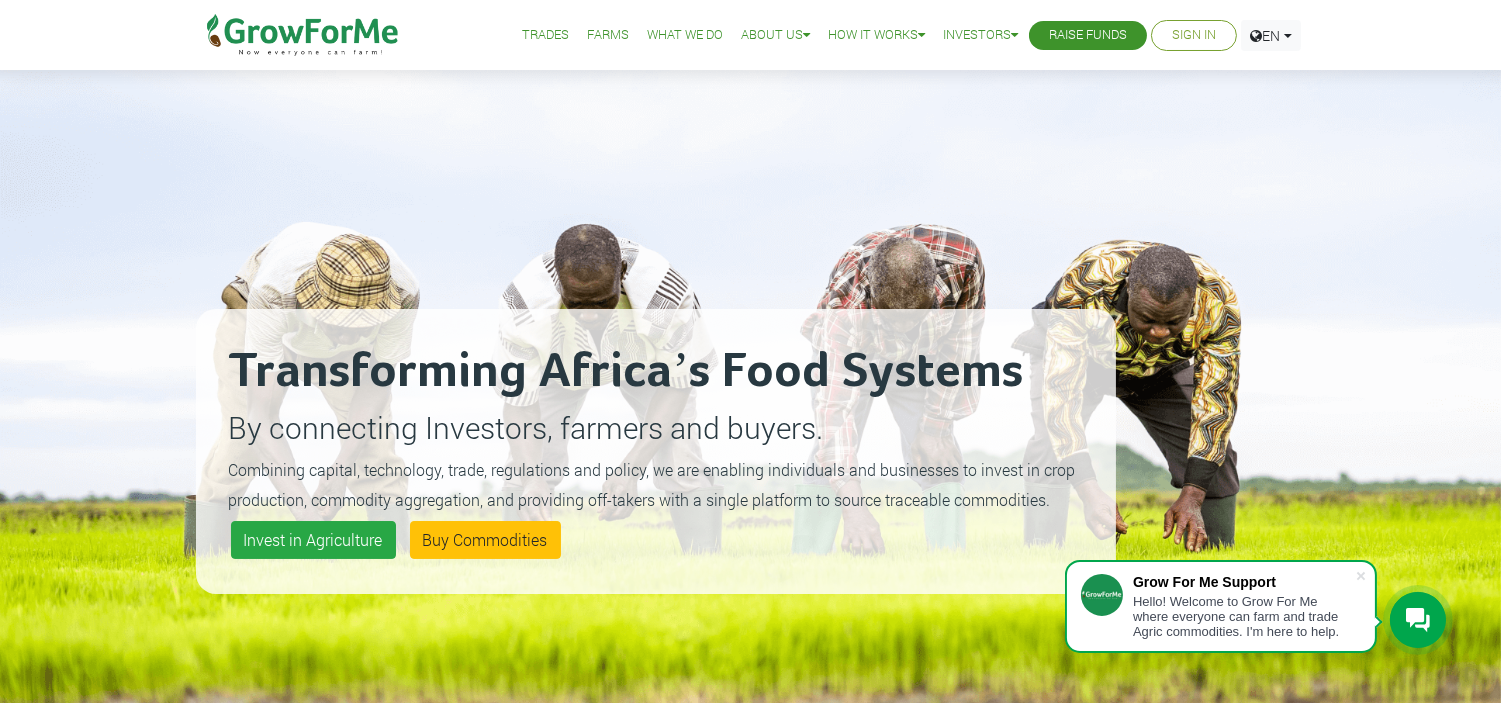 click on "Sign In" at bounding box center [1194, 35] 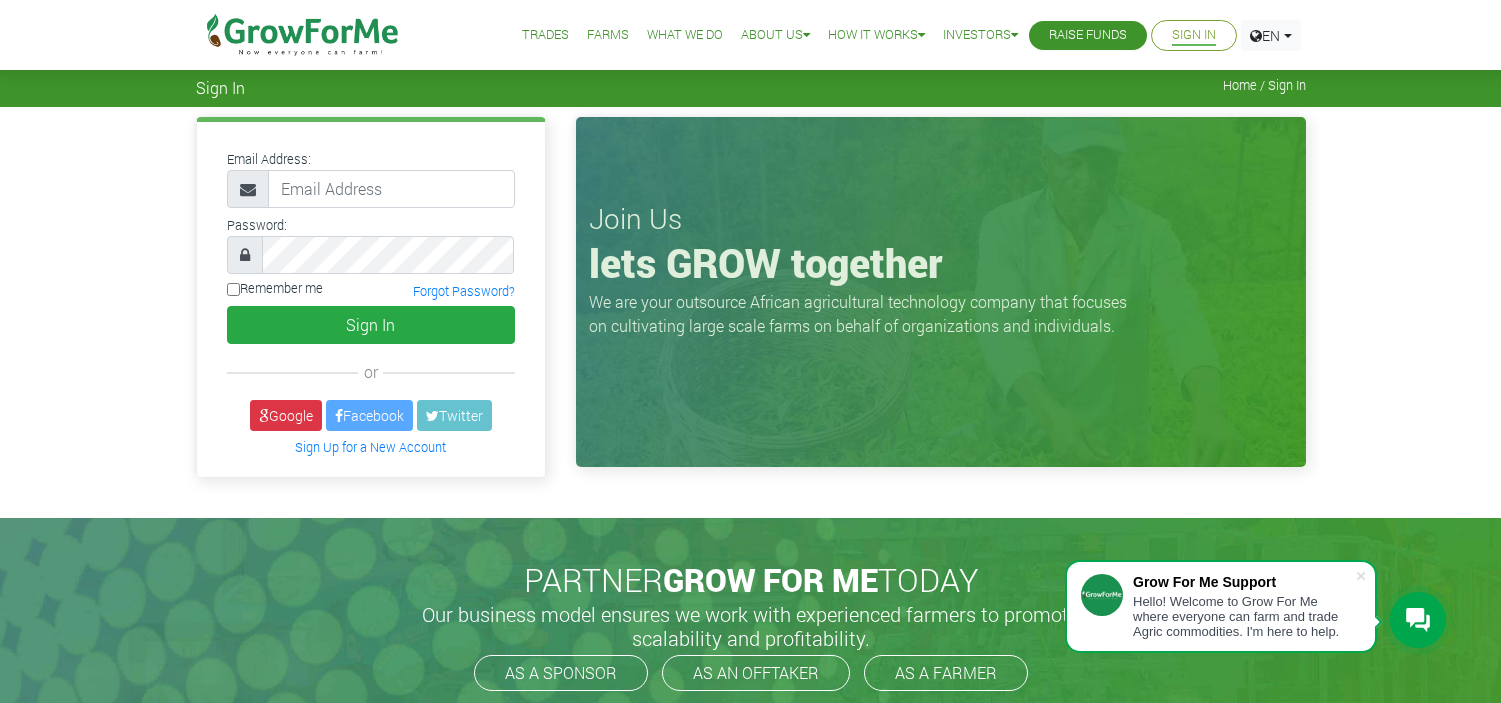 scroll, scrollTop: 0, scrollLeft: 0, axis: both 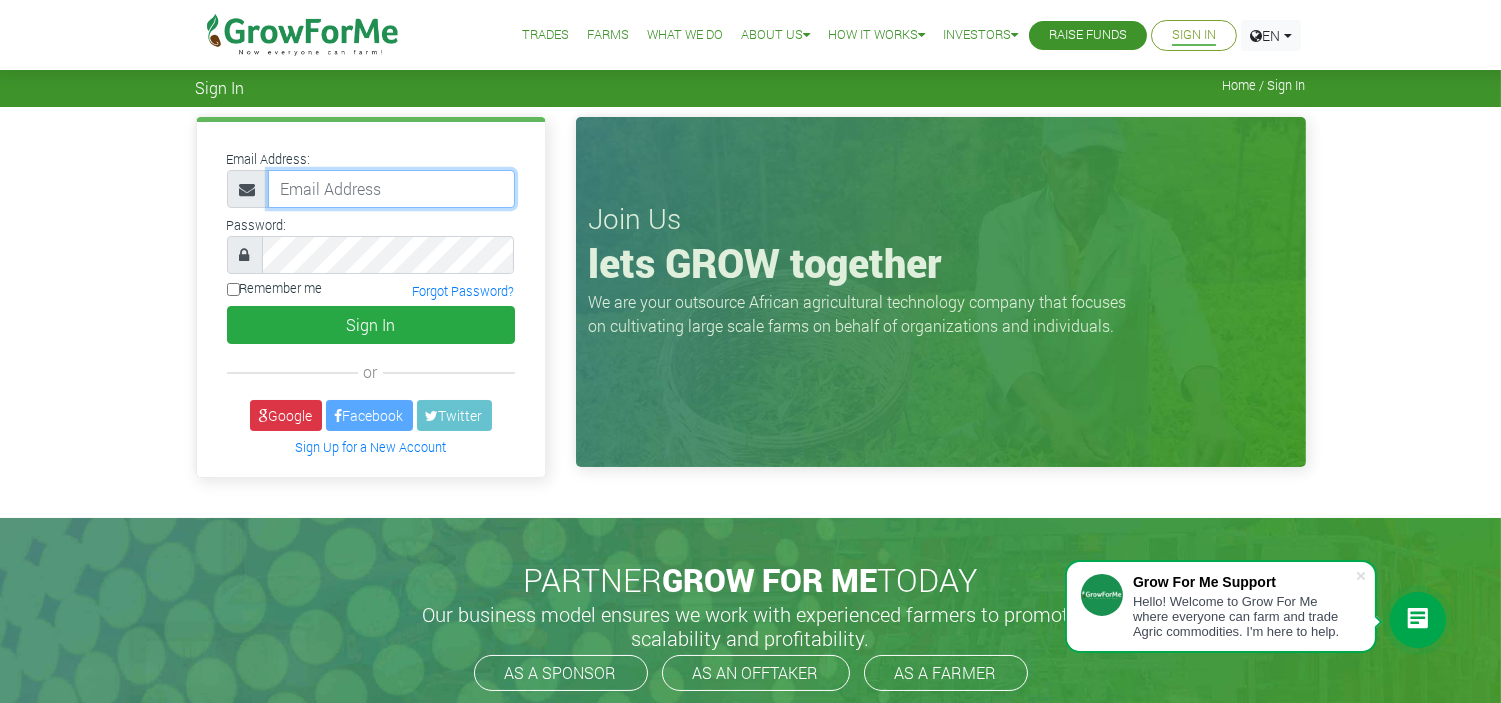 click at bounding box center [391, 189] 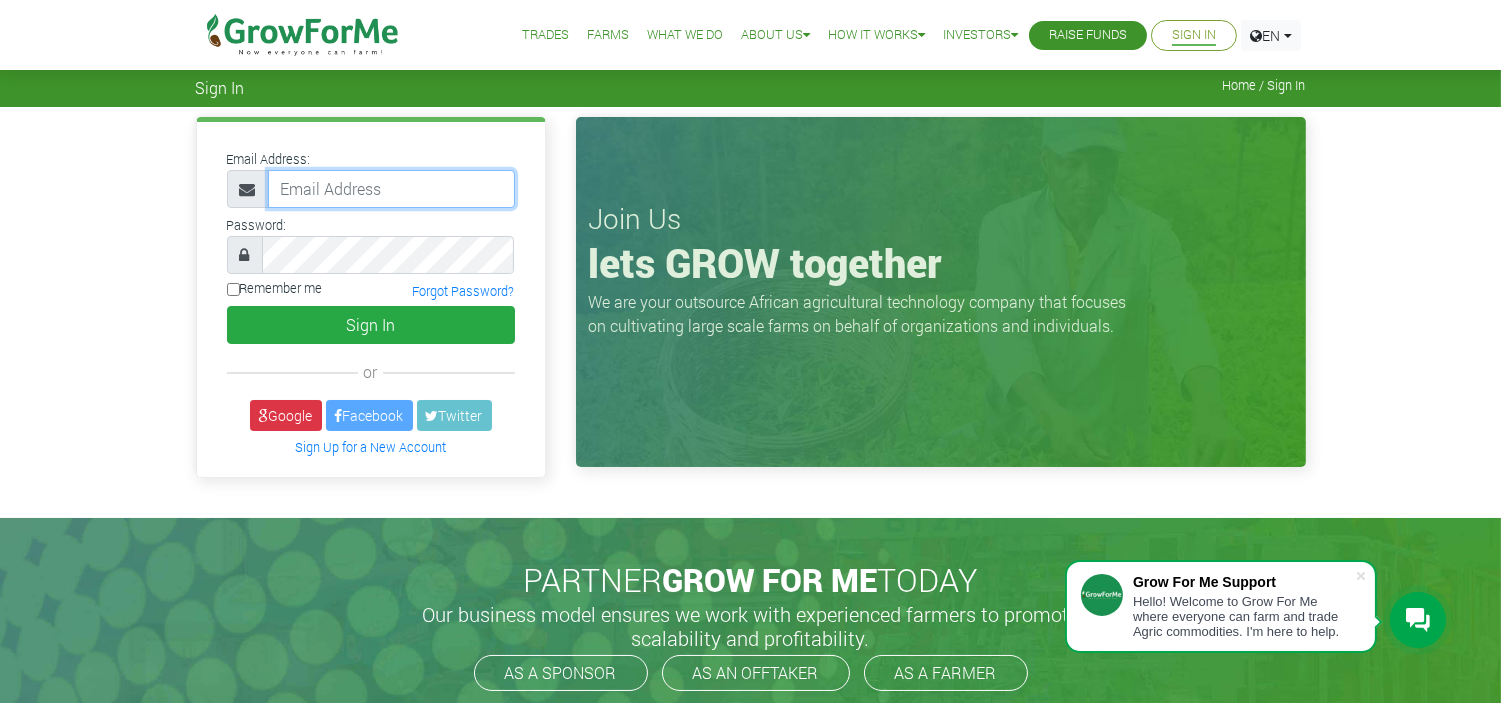 type on "addokyi@gmail.com" 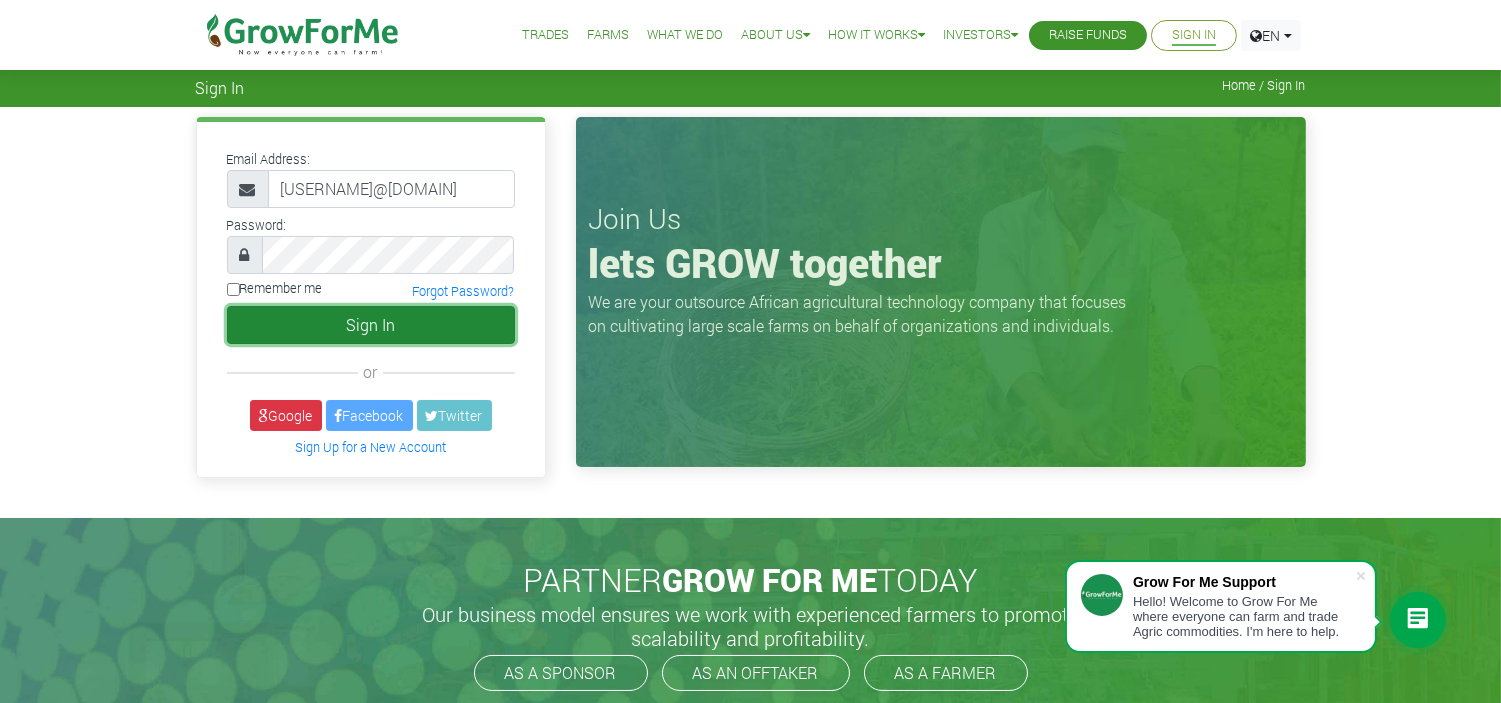 click on "Sign In" at bounding box center (371, 325) 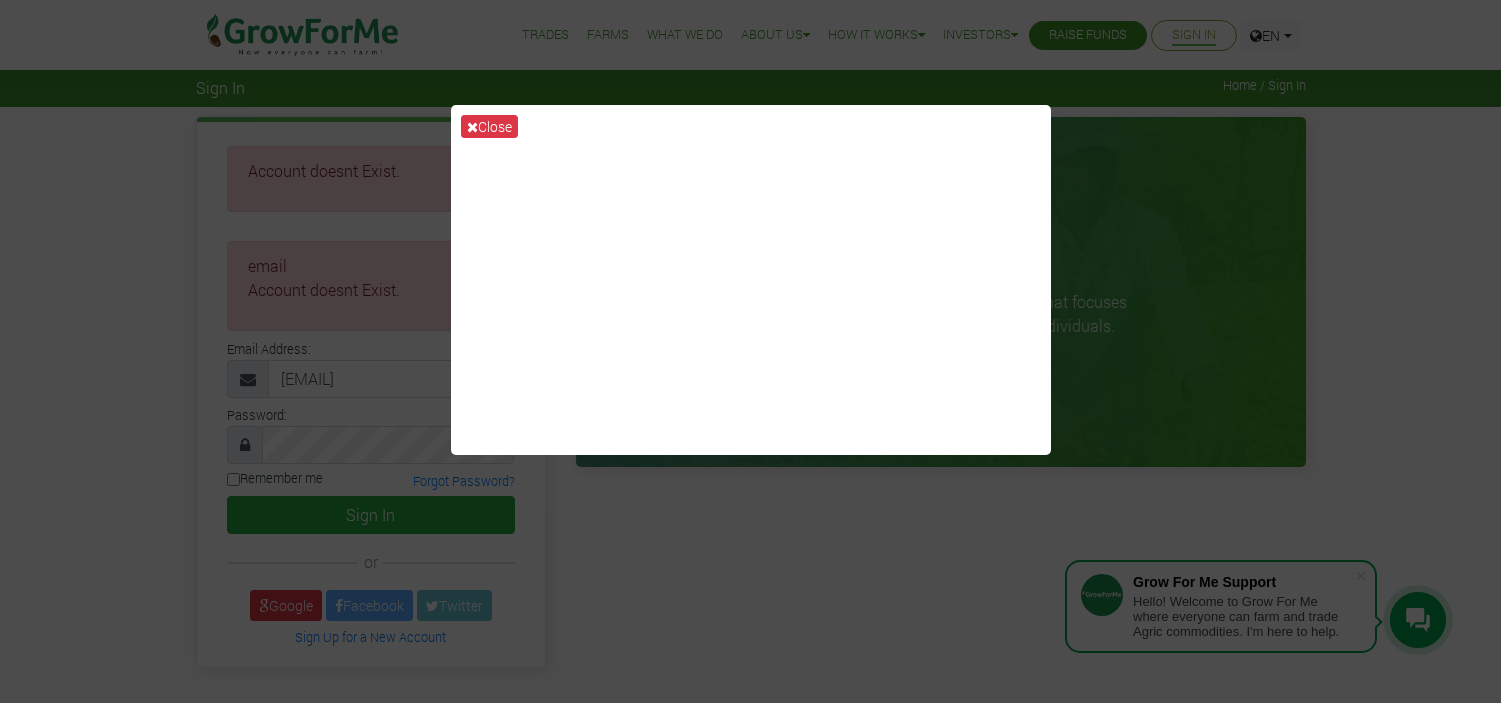scroll, scrollTop: 0, scrollLeft: 0, axis: both 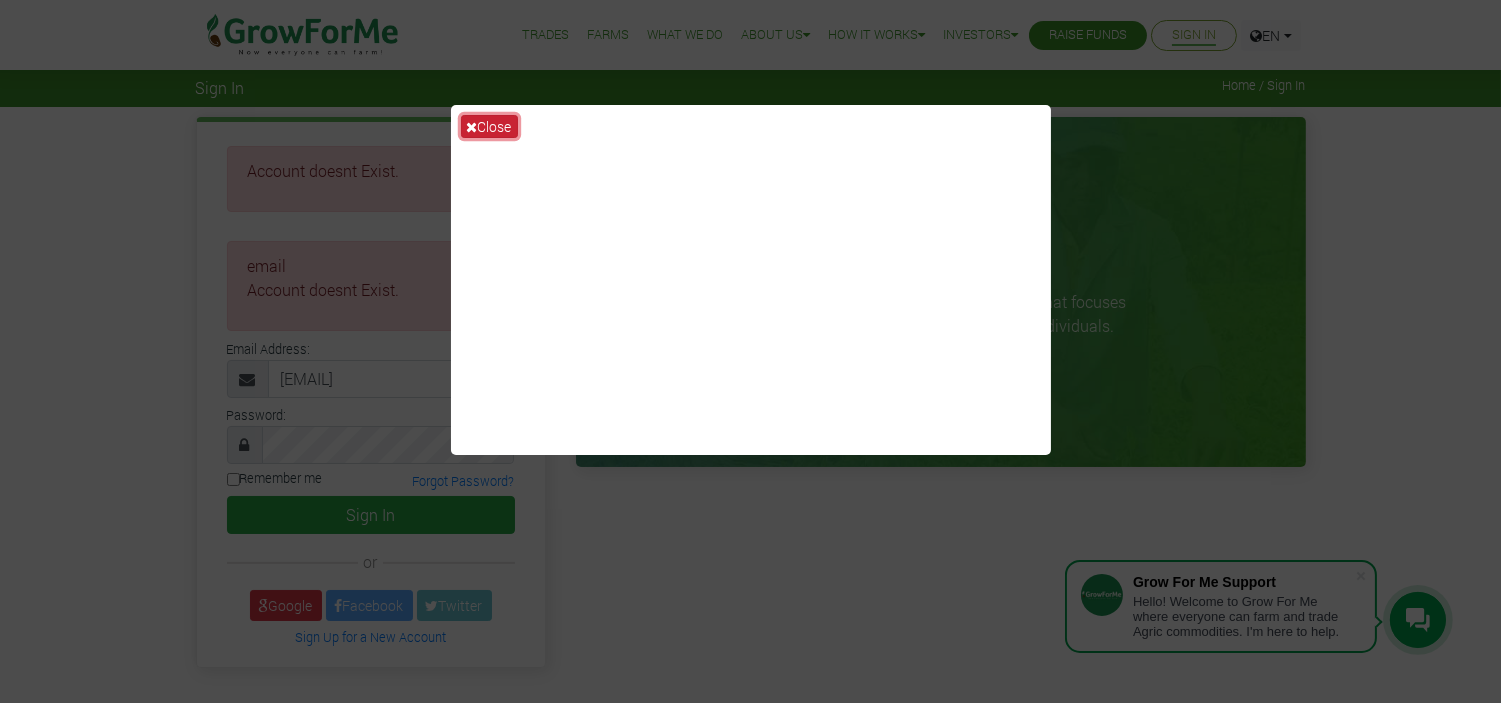 click on "Close" at bounding box center [489, 126] 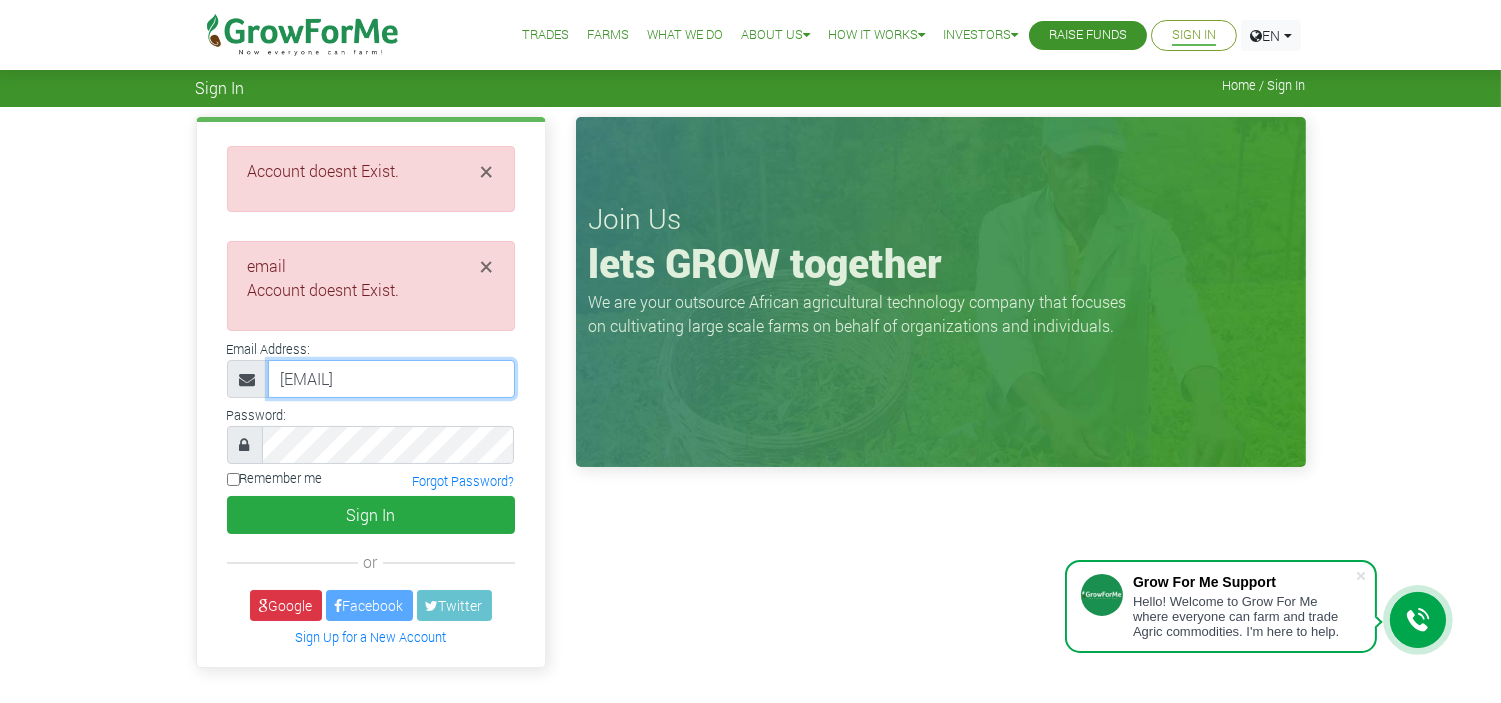 click on "addokyi@gmail.com" at bounding box center [391, 379] 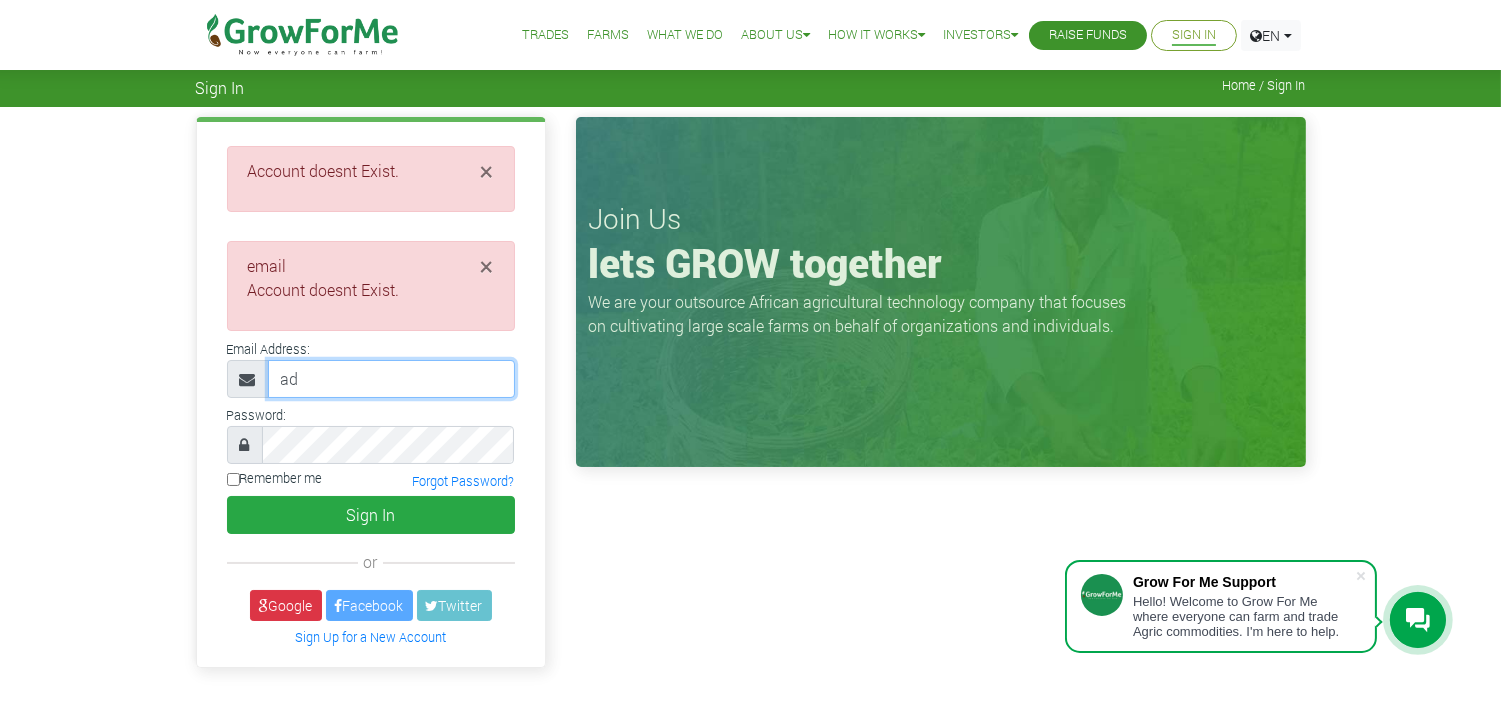 type on "a" 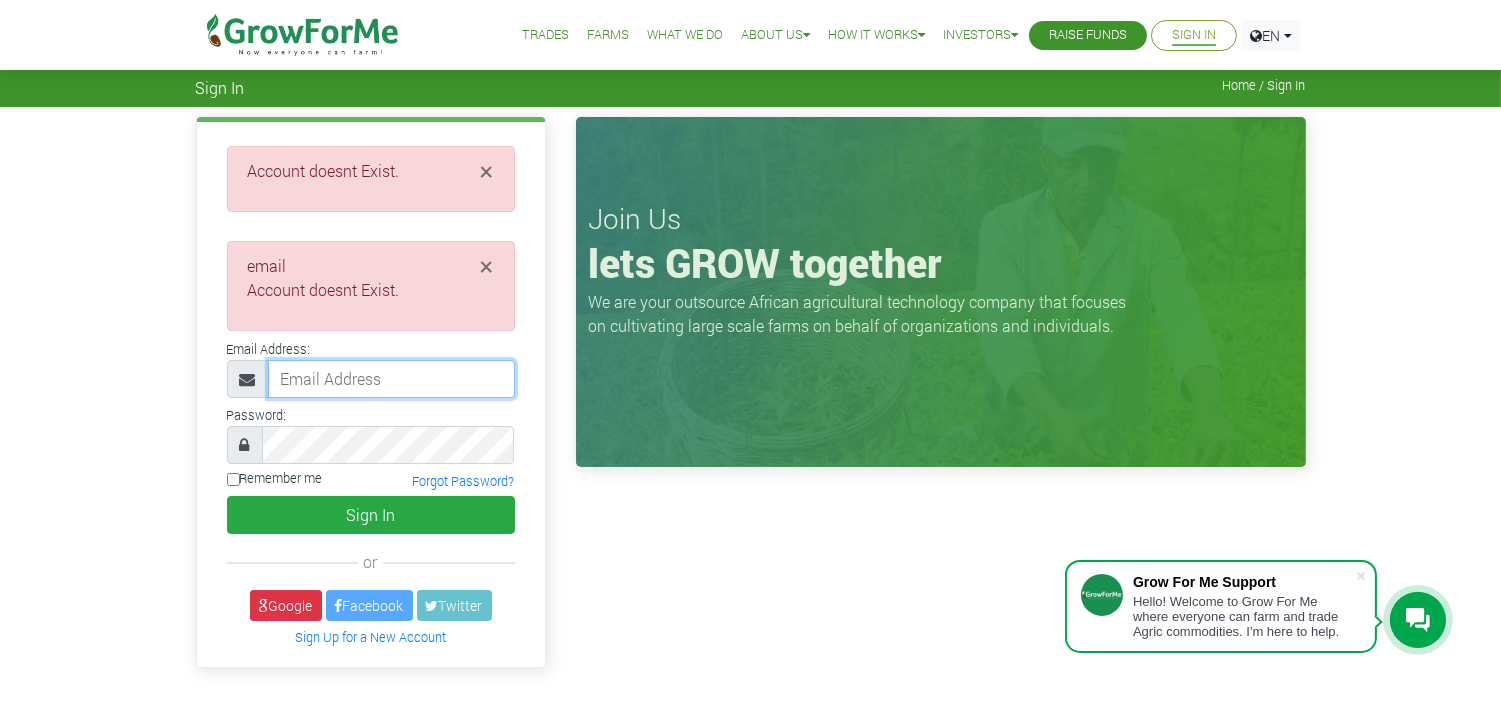click at bounding box center [391, 379] 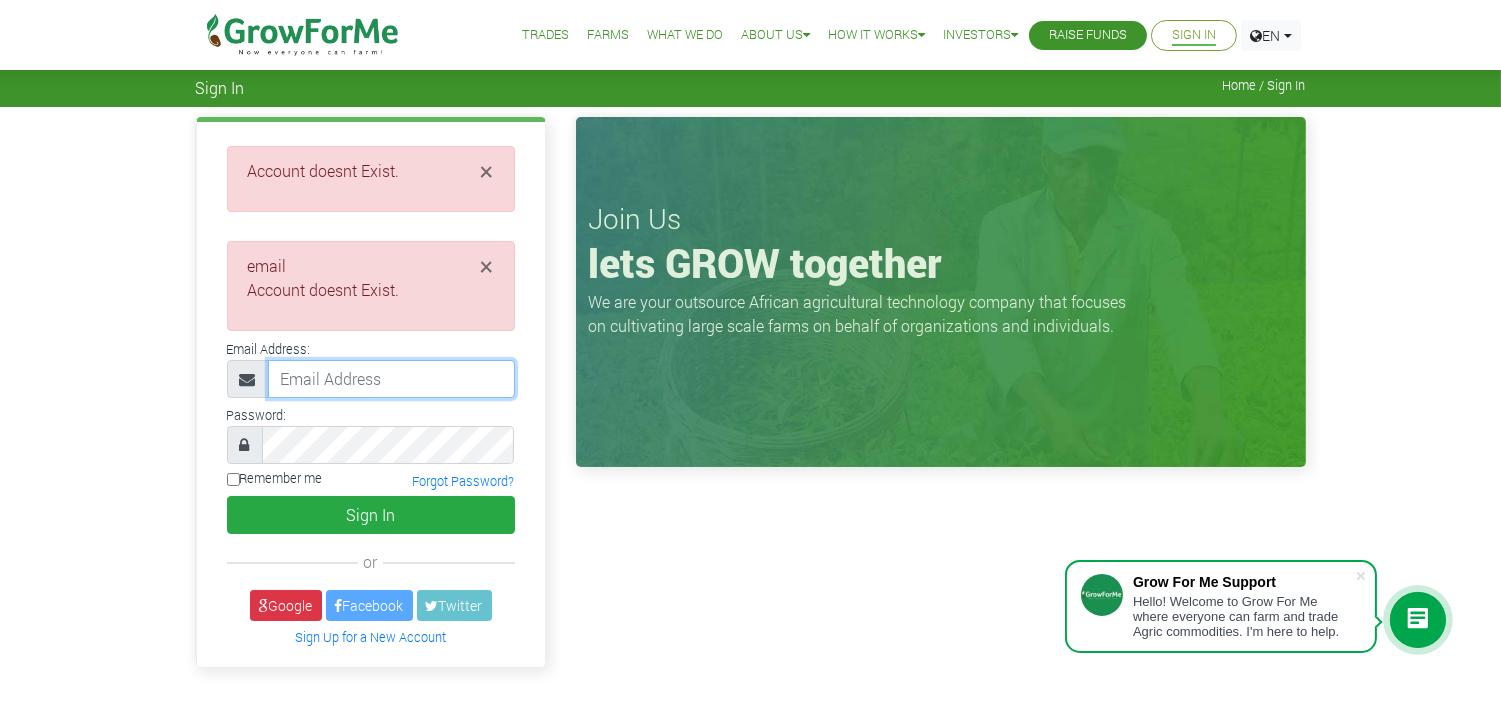 type on "233552483806@growforme.com" 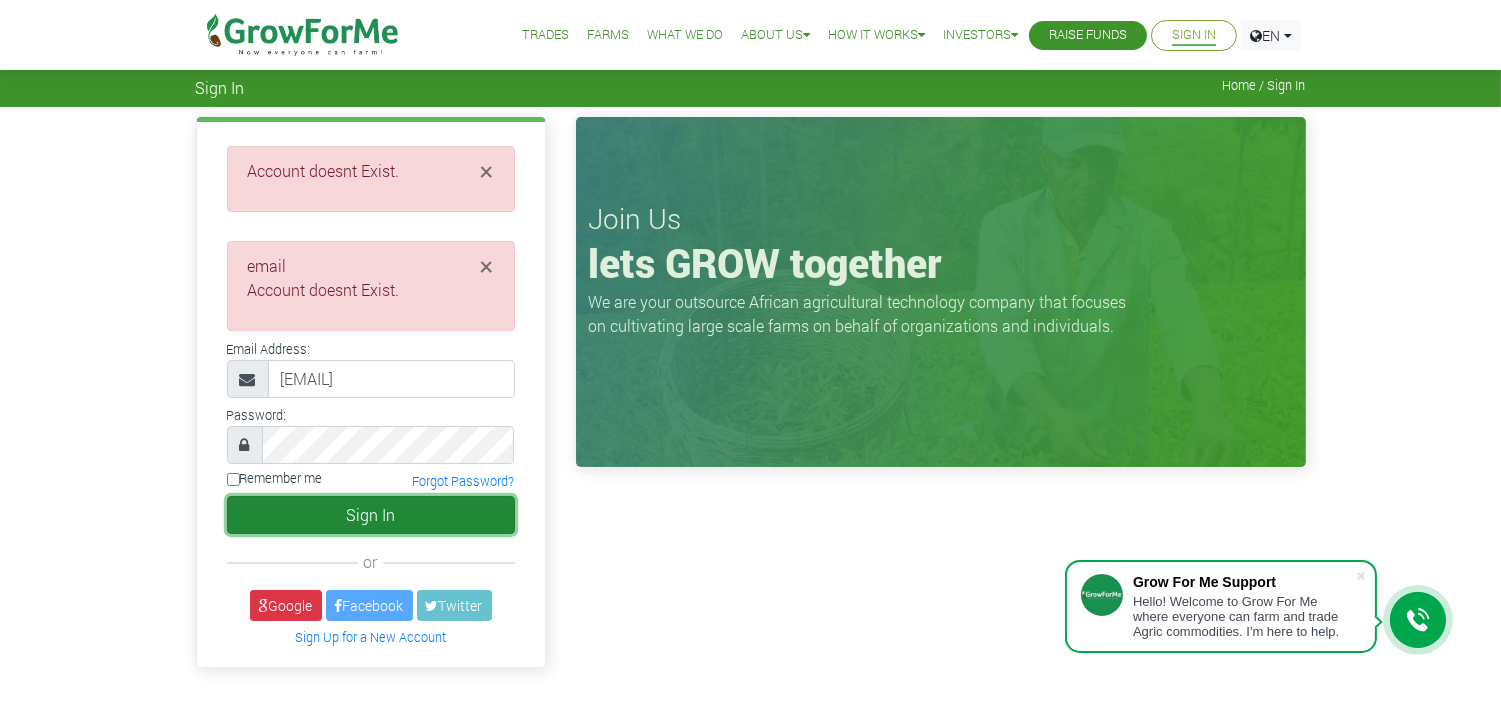 click on "Sign In" at bounding box center (371, 515) 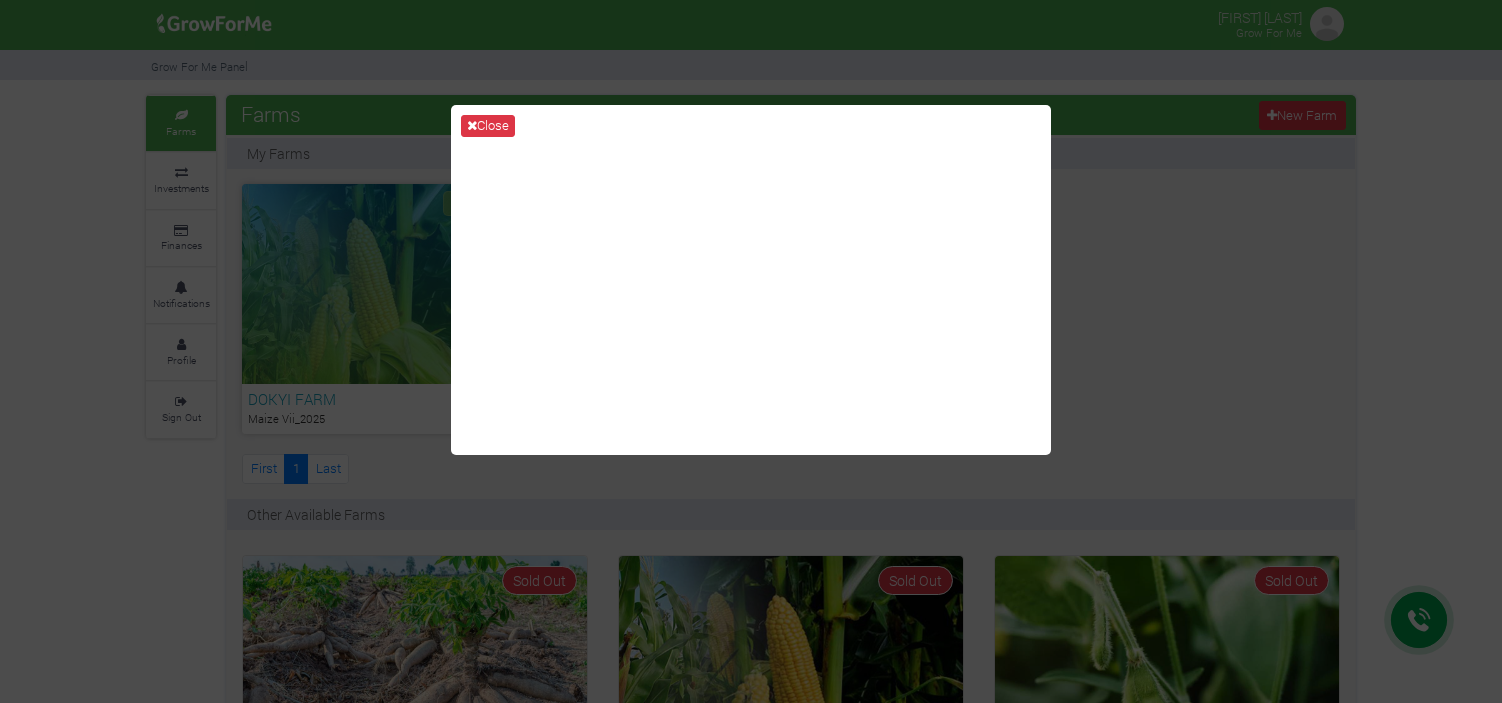scroll, scrollTop: 0, scrollLeft: 0, axis: both 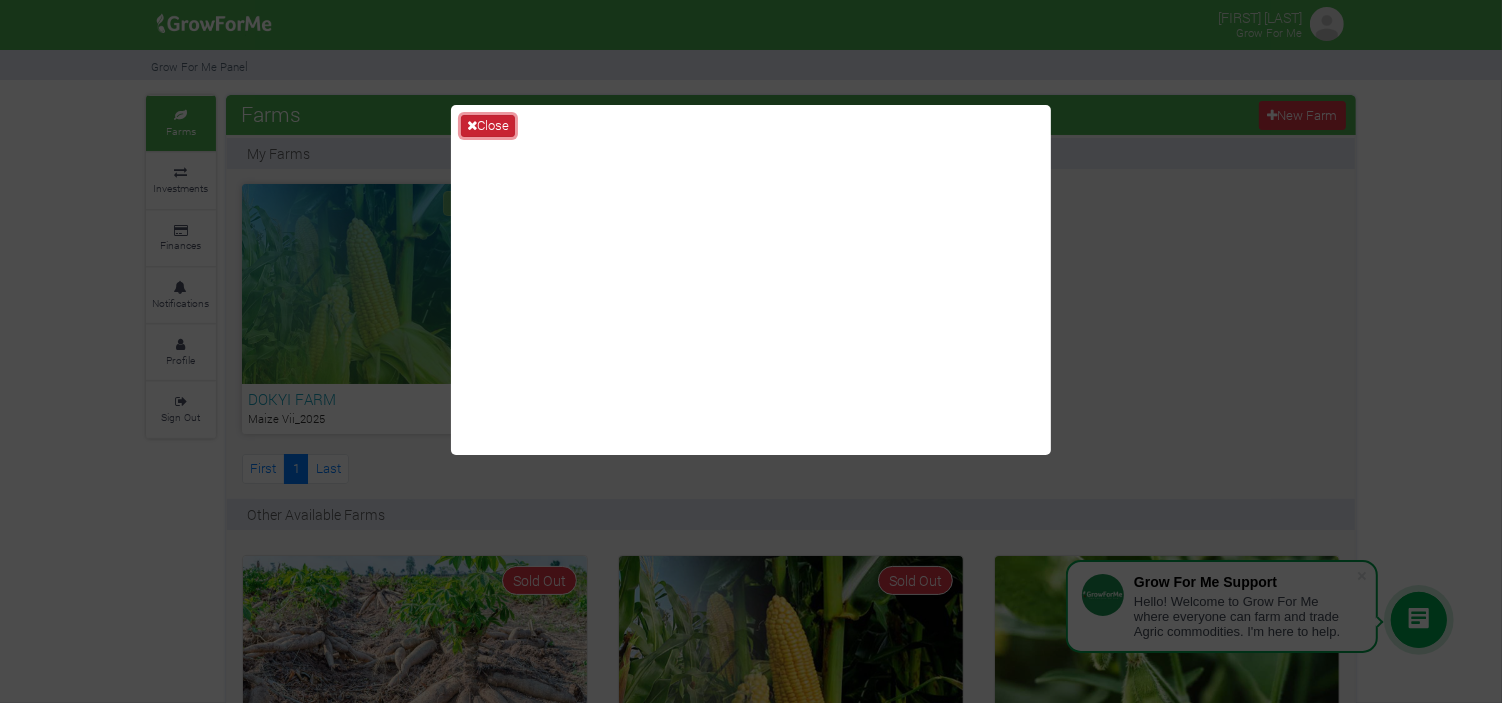 click on "Close" at bounding box center [488, 126] 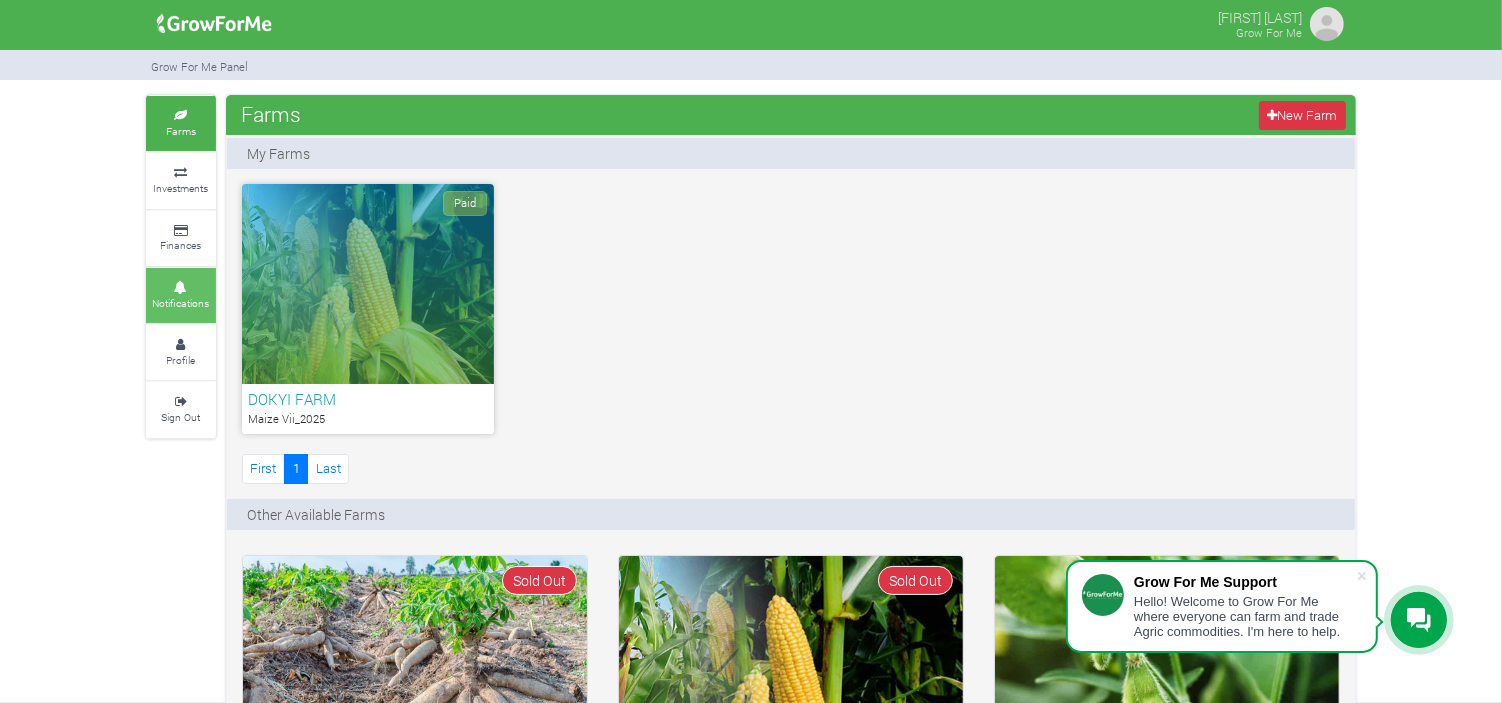 click at bounding box center (181, 288) 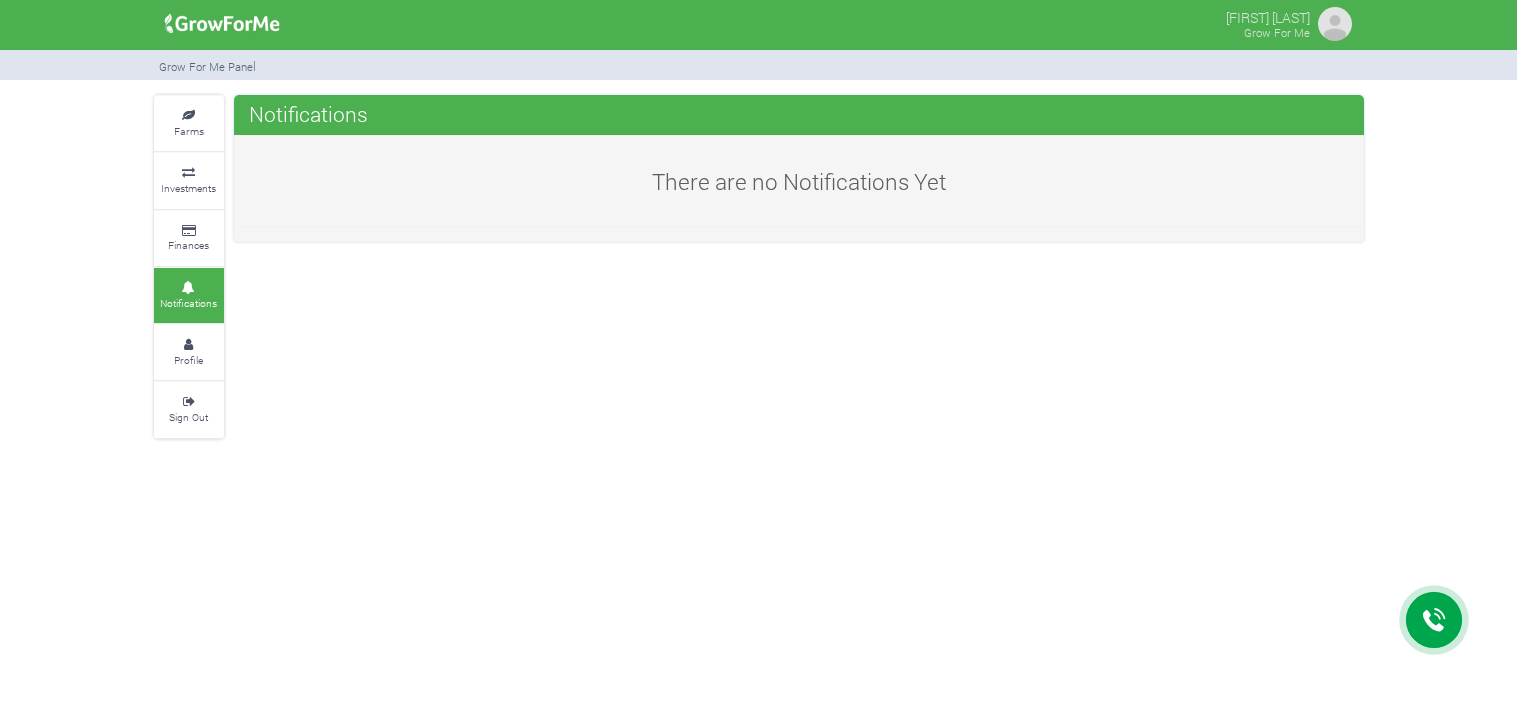 scroll, scrollTop: 0, scrollLeft: 0, axis: both 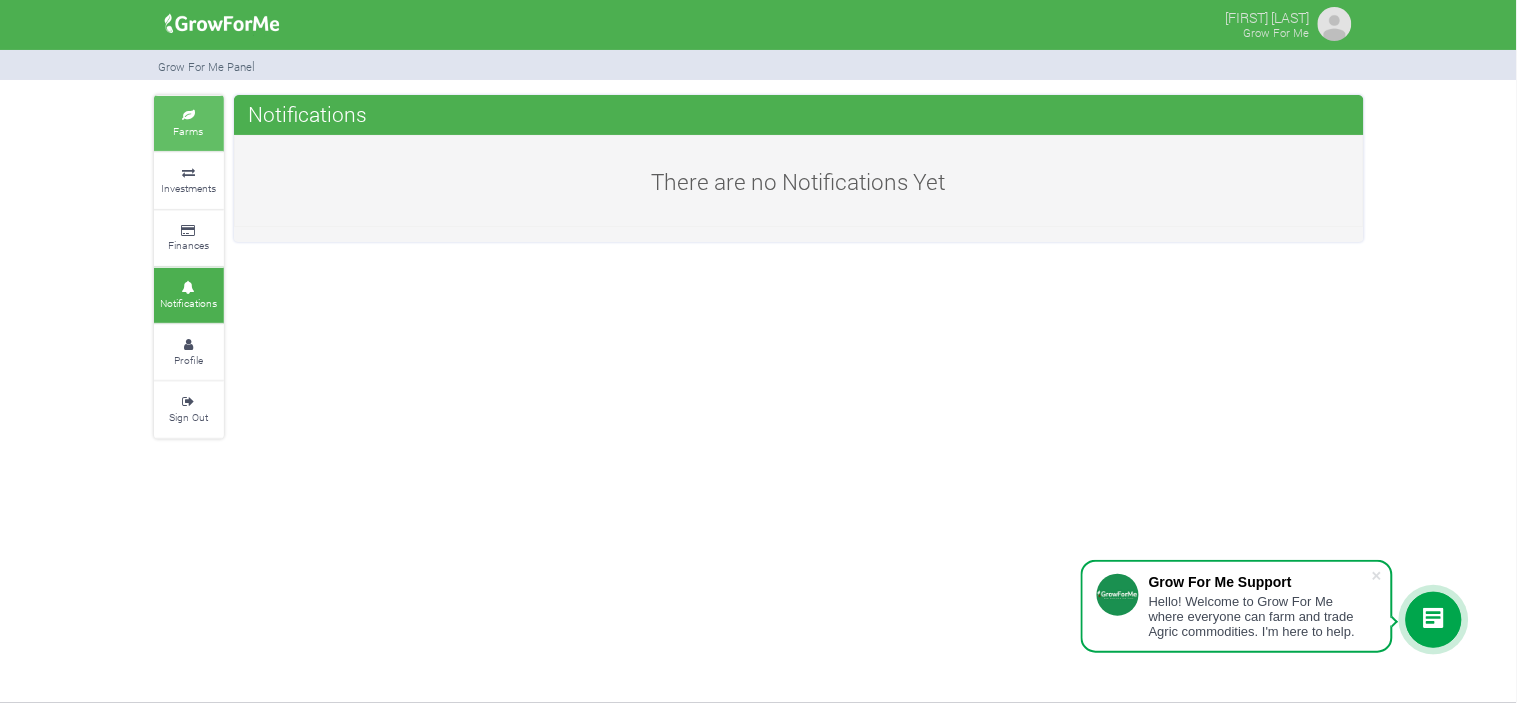 click at bounding box center (189, 116) 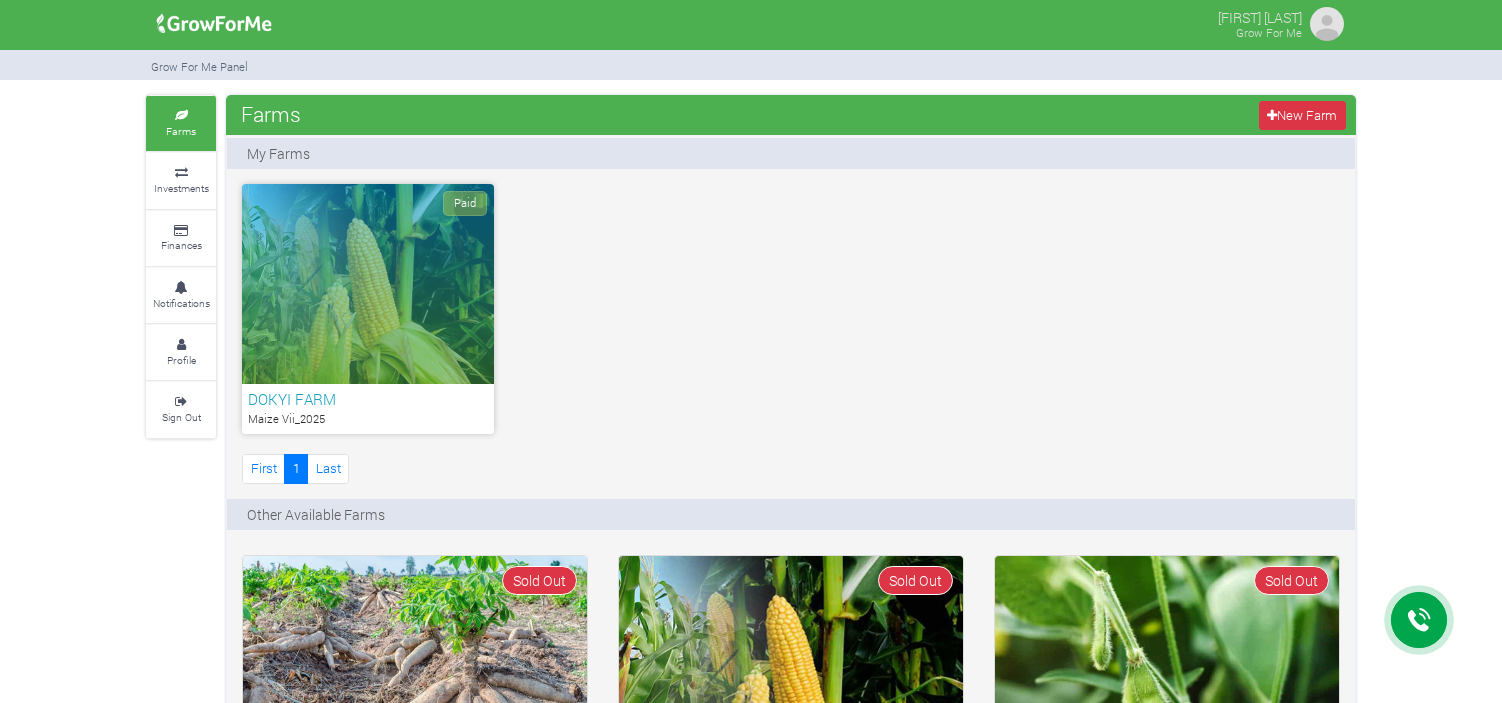 scroll, scrollTop: 0, scrollLeft: 0, axis: both 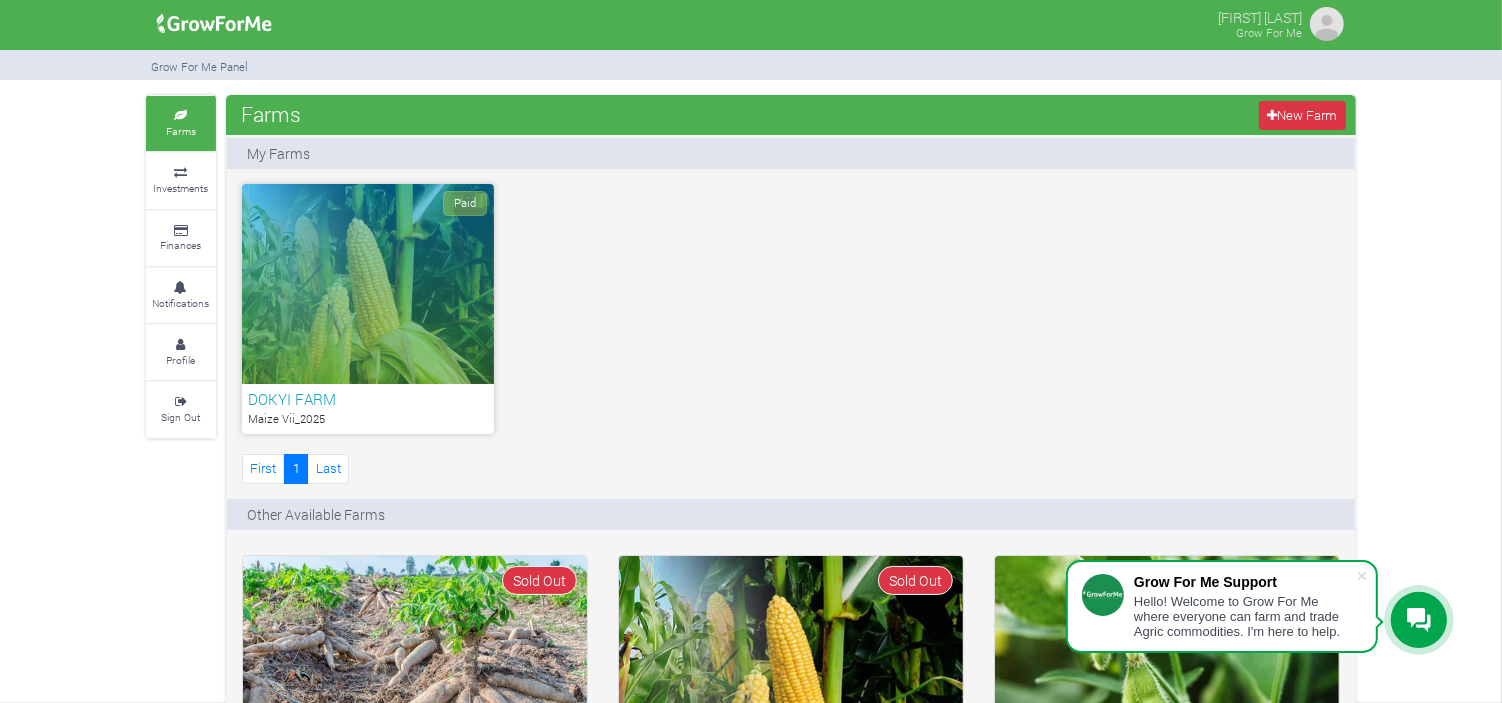 click on "Paid" at bounding box center (368, 284) 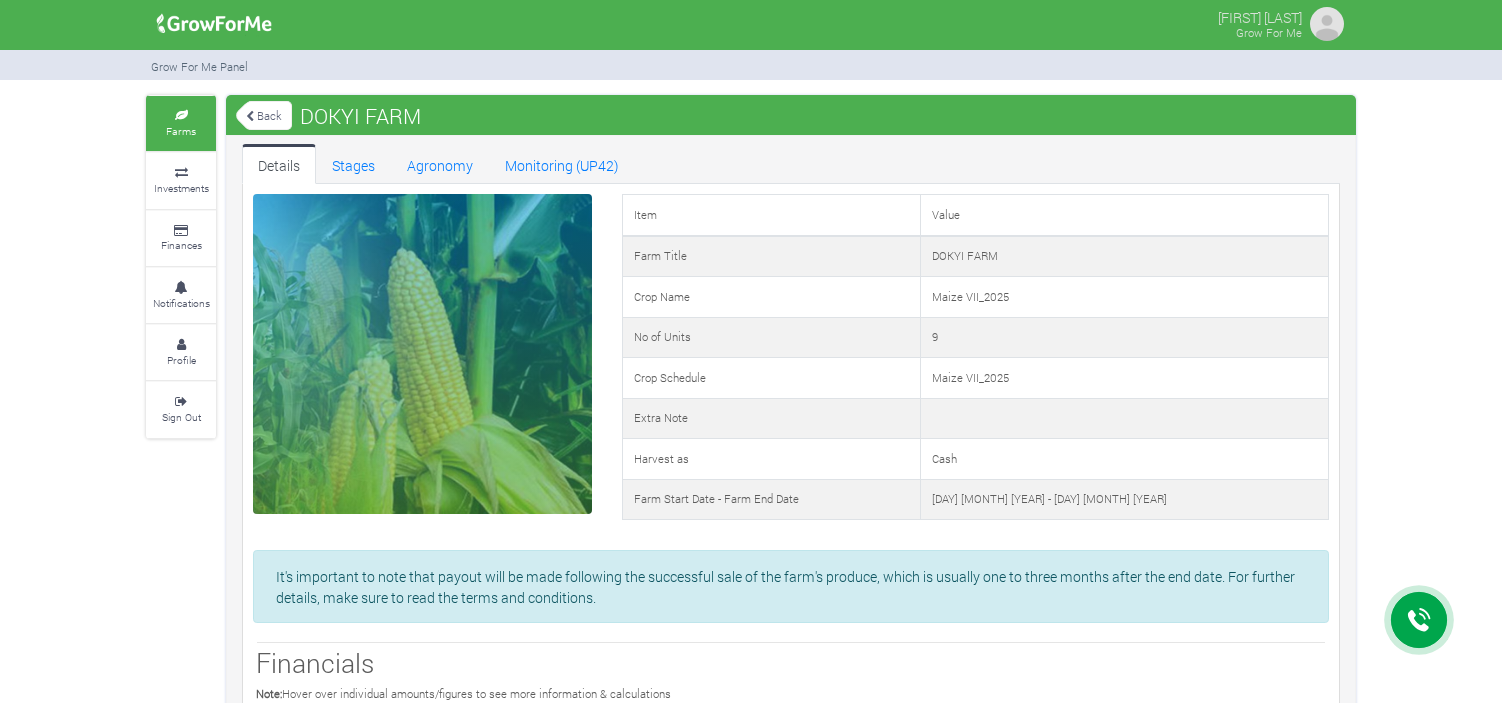 scroll, scrollTop: 0, scrollLeft: 0, axis: both 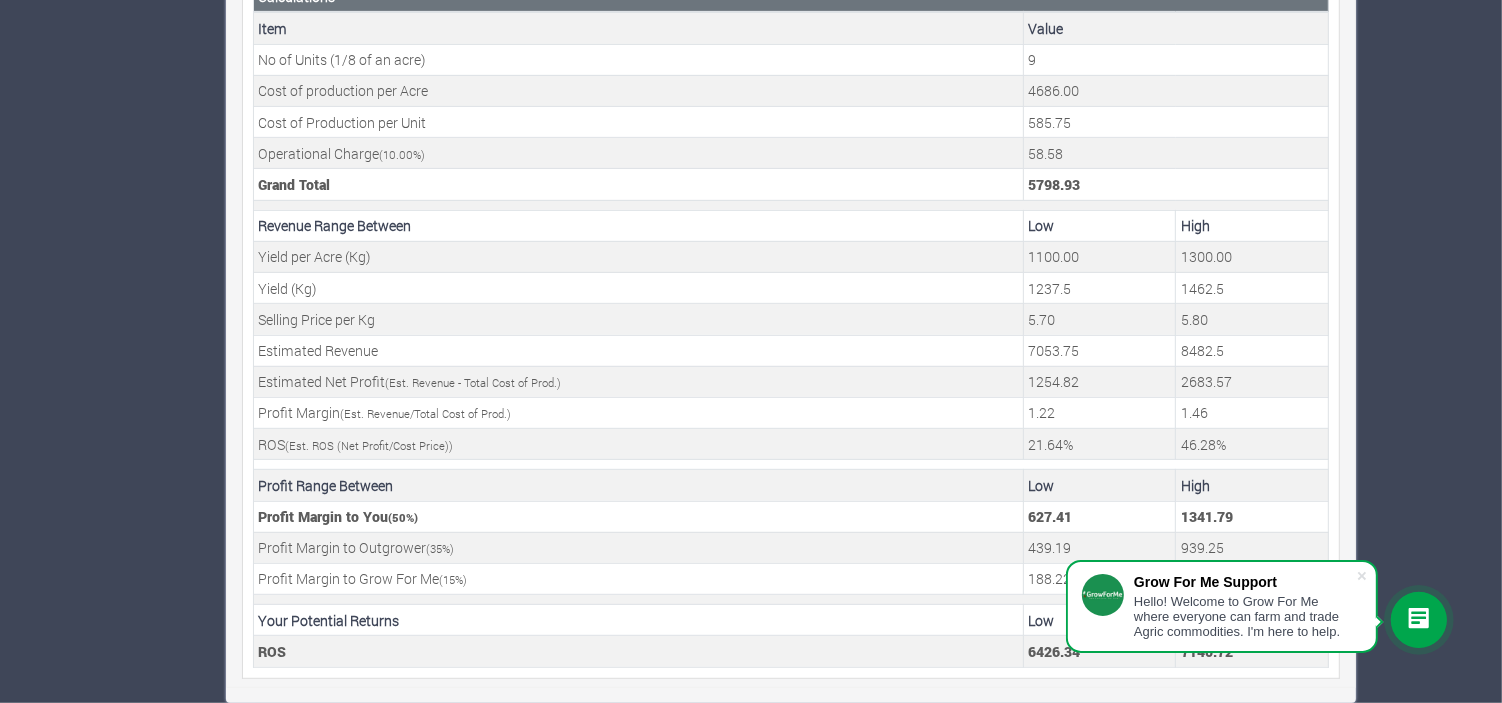 click 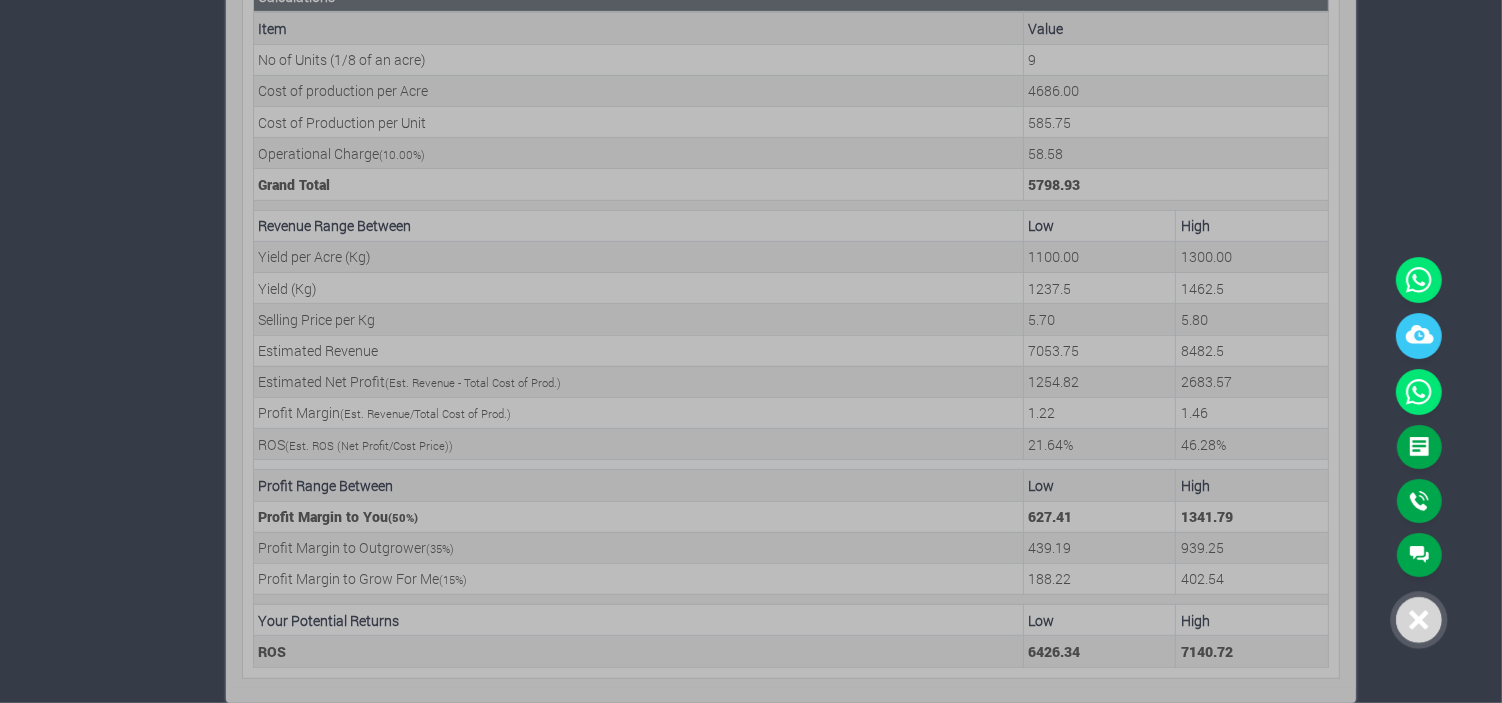 click 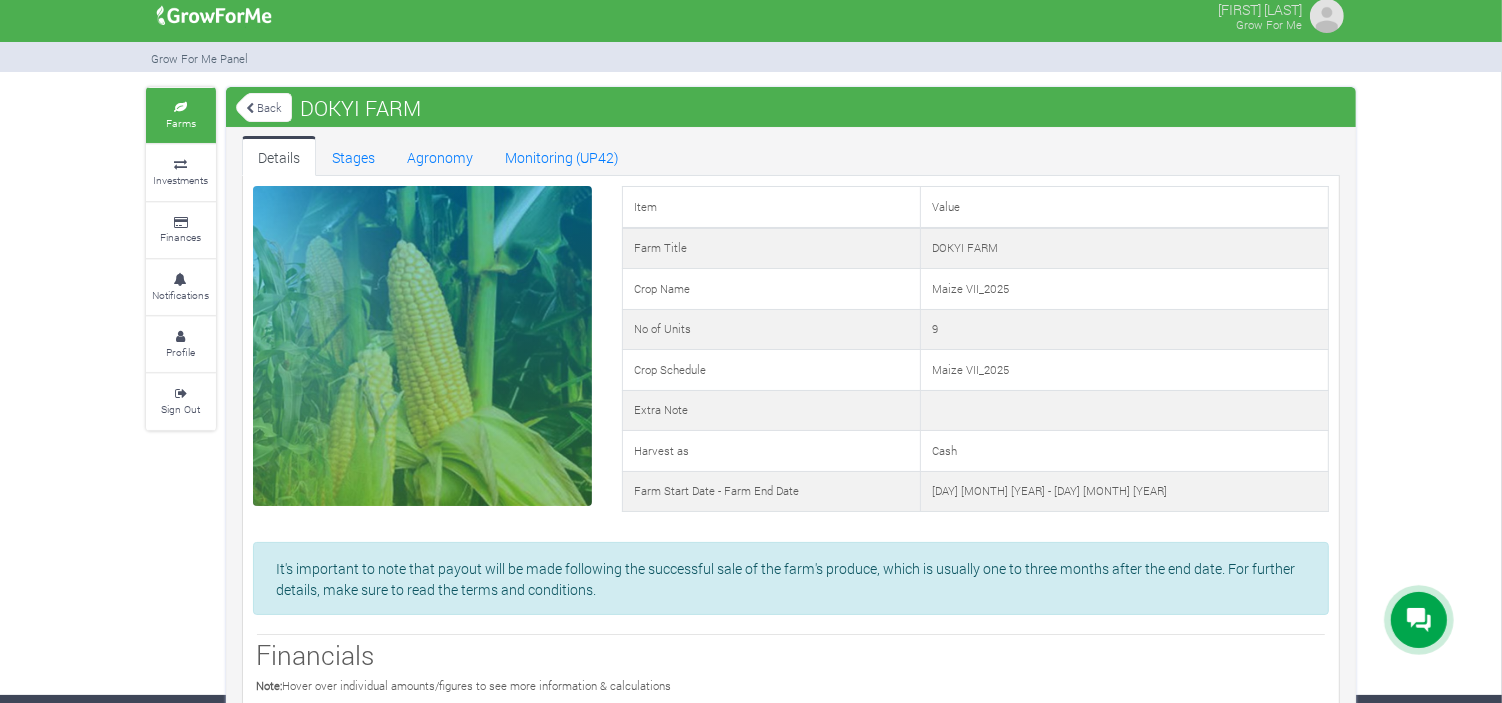 scroll, scrollTop: 0, scrollLeft: 0, axis: both 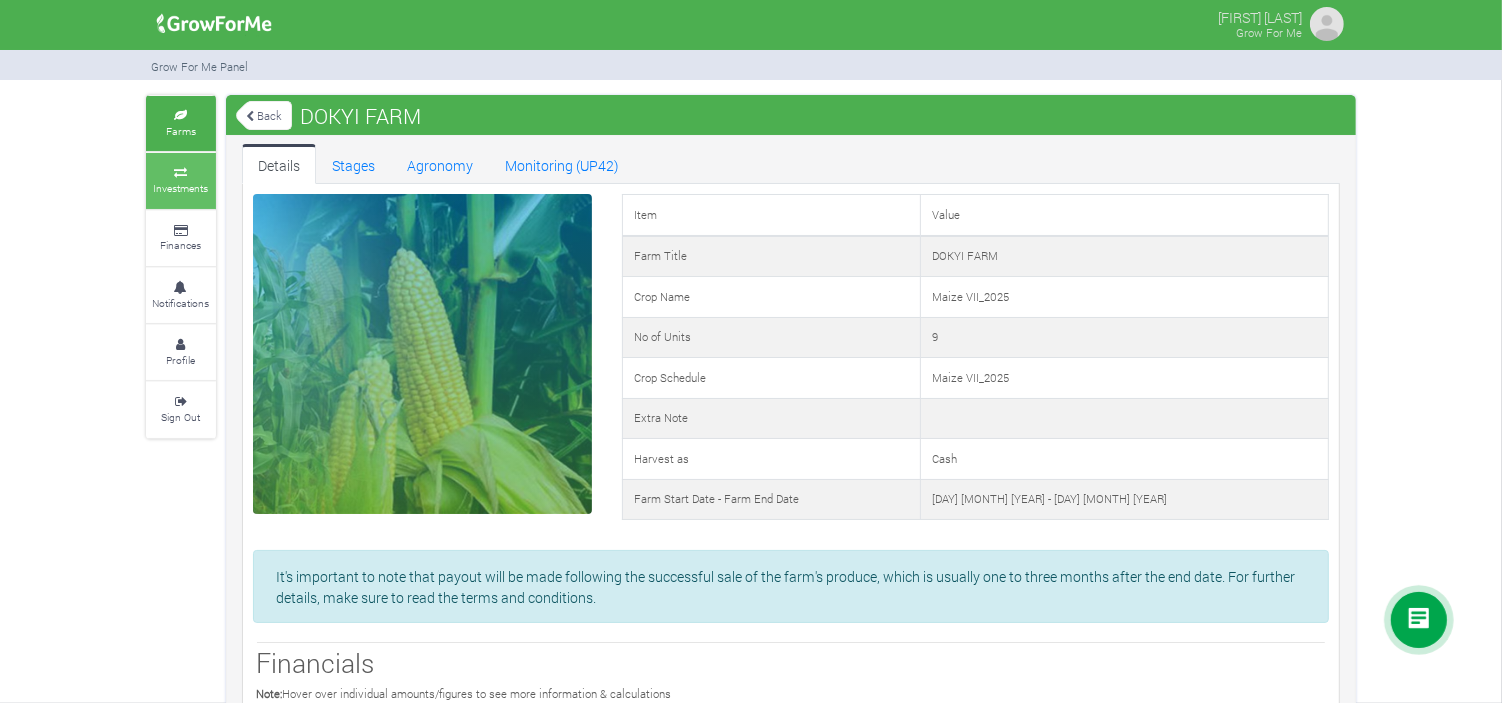 click on "Investments" at bounding box center (181, 188) 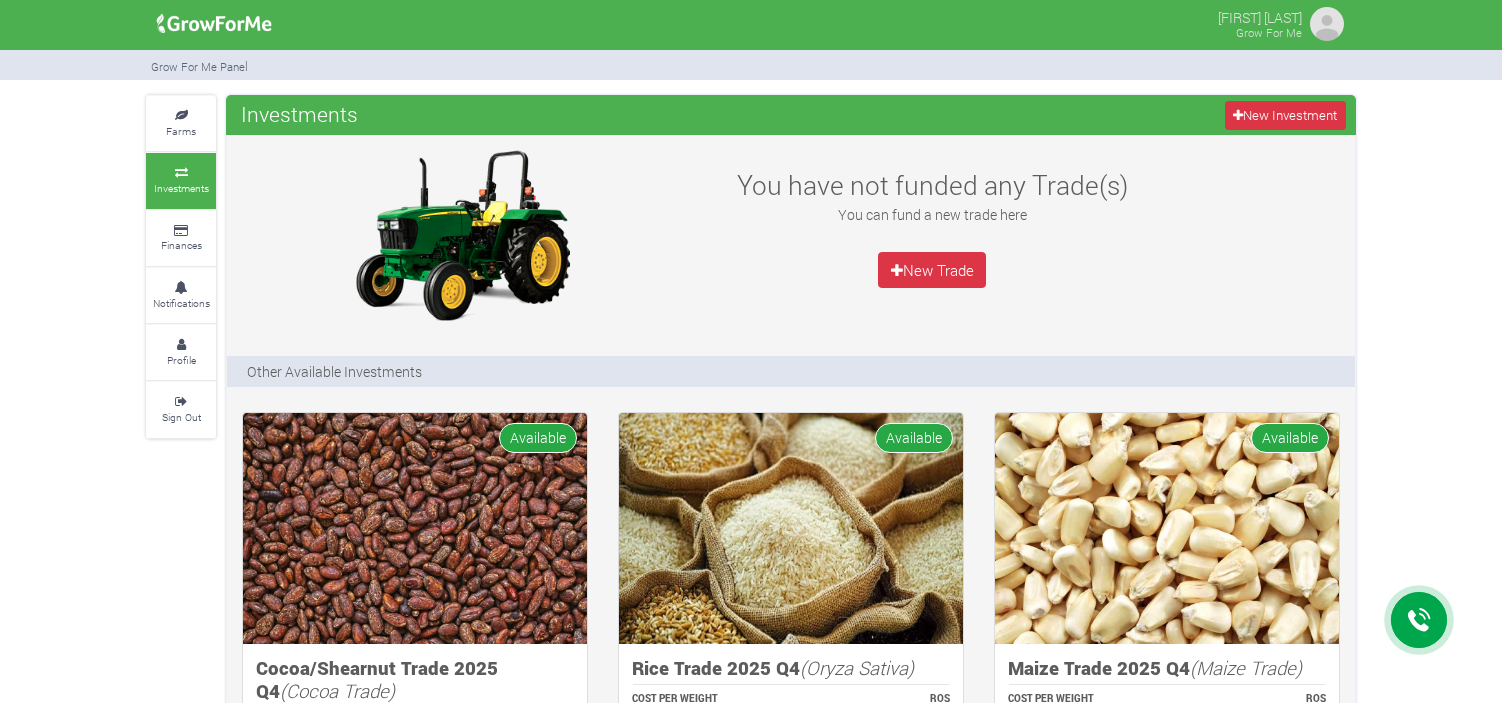 scroll, scrollTop: 0, scrollLeft: 0, axis: both 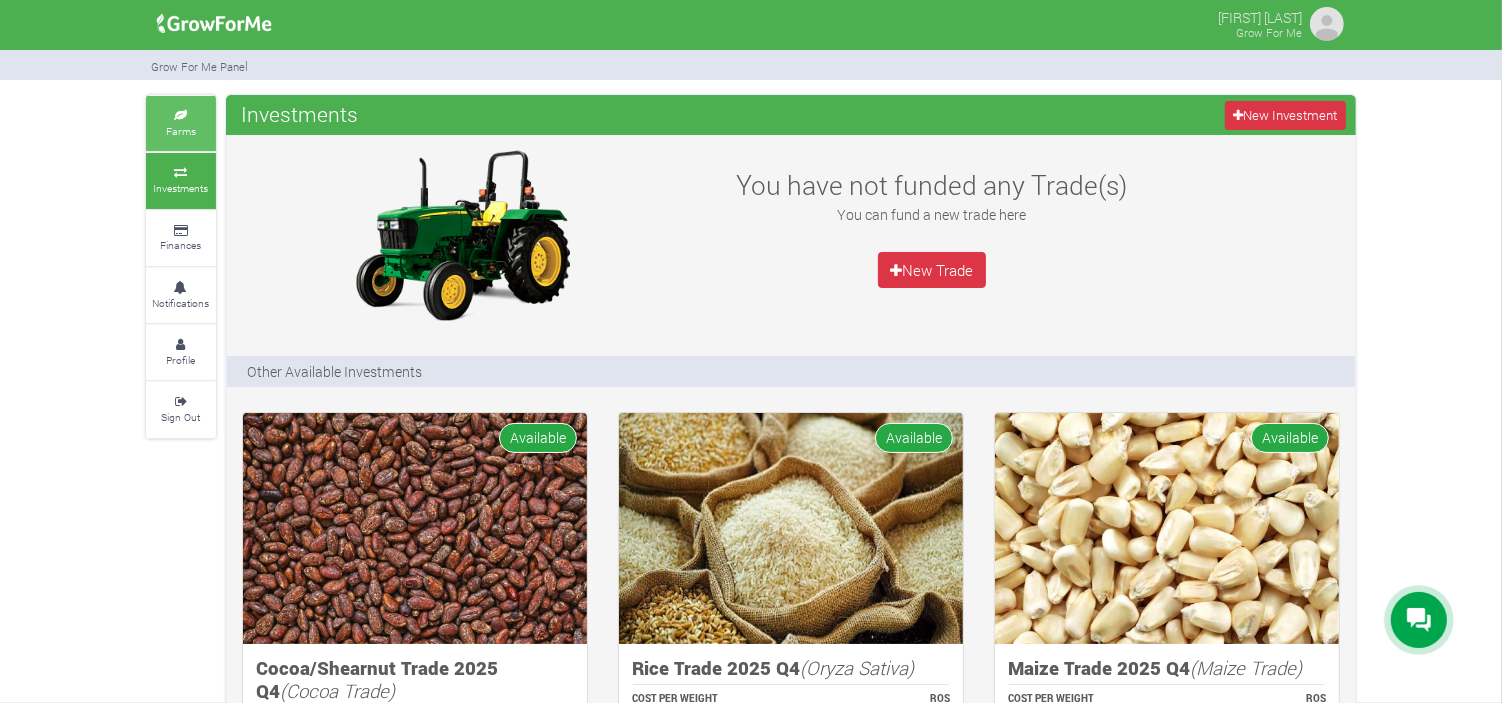 click on "Farms" at bounding box center (181, 131) 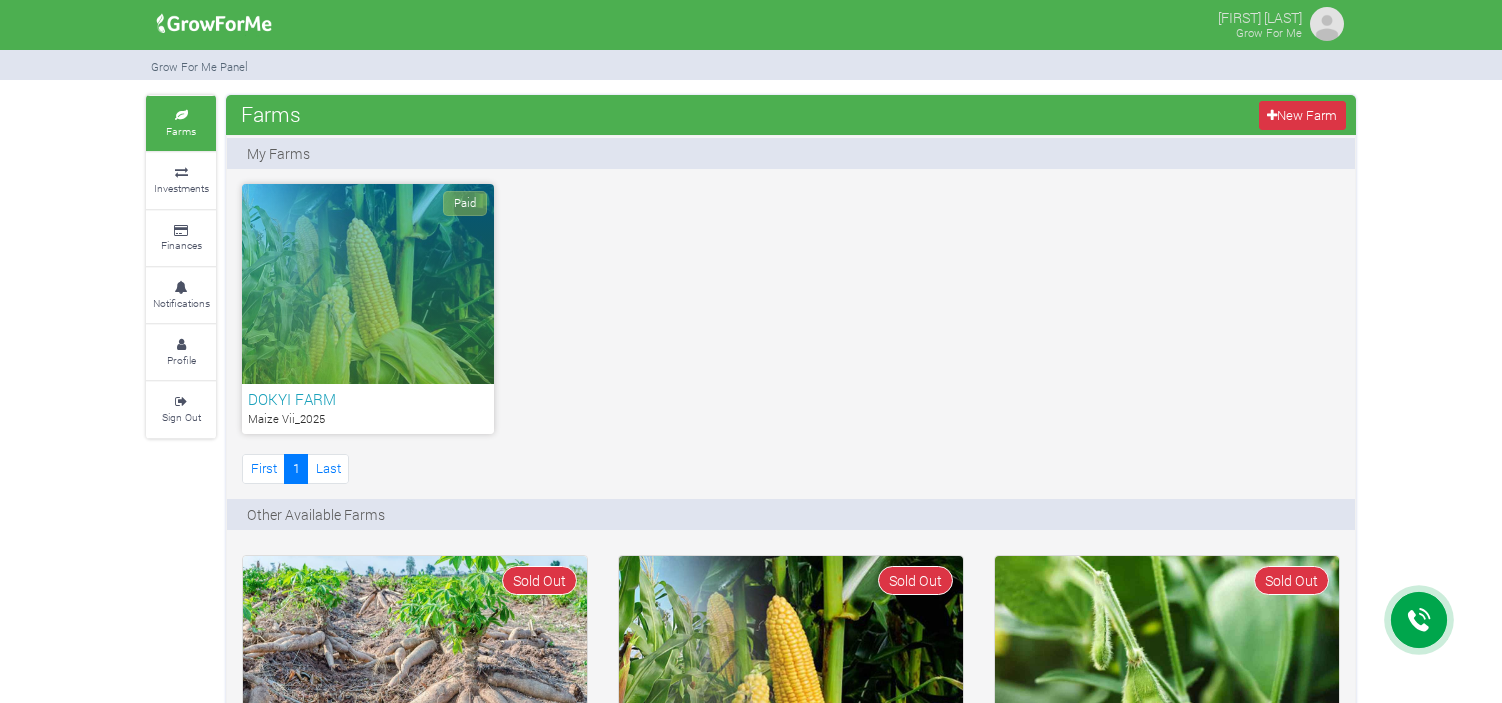 scroll, scrollTop: 0, scrollLeft: 0, axis: both 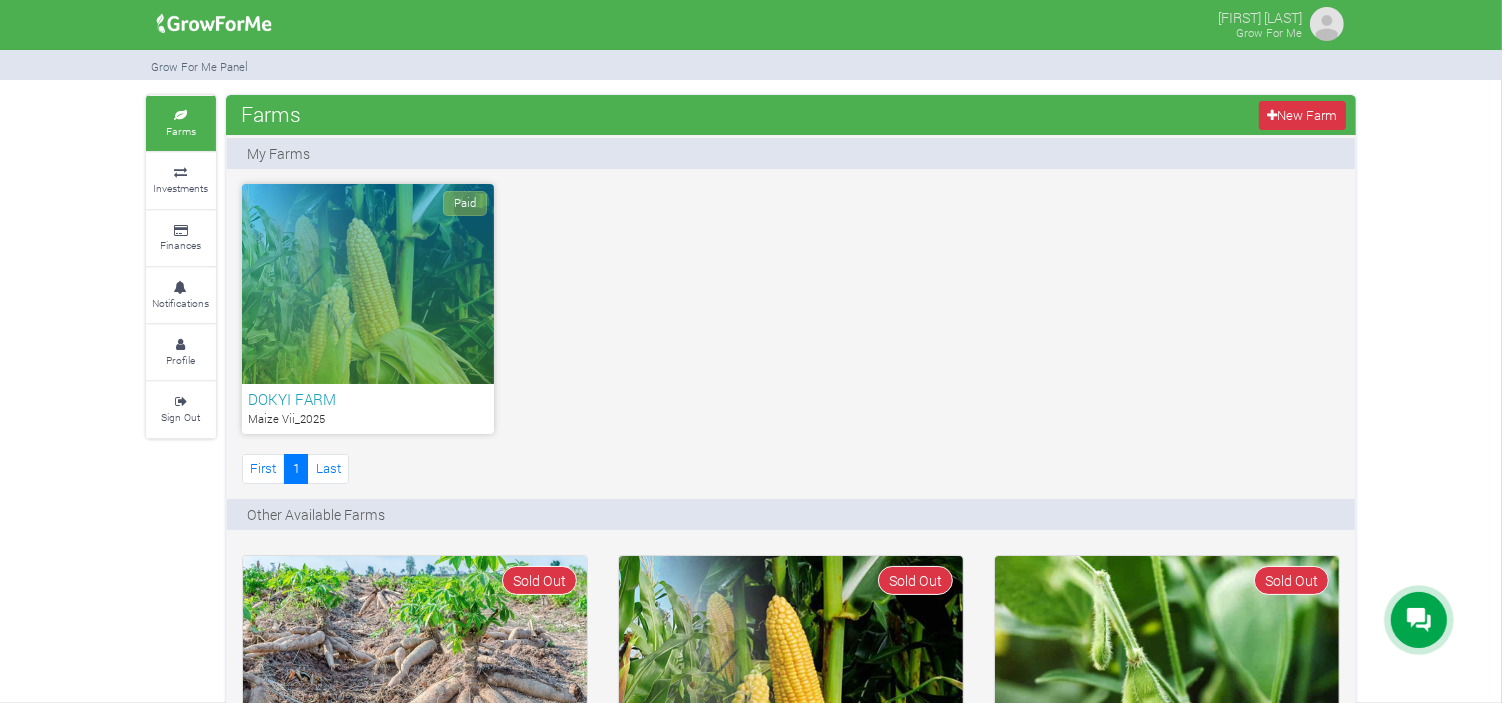 click on "Paid" at bounding box center (368, 284) 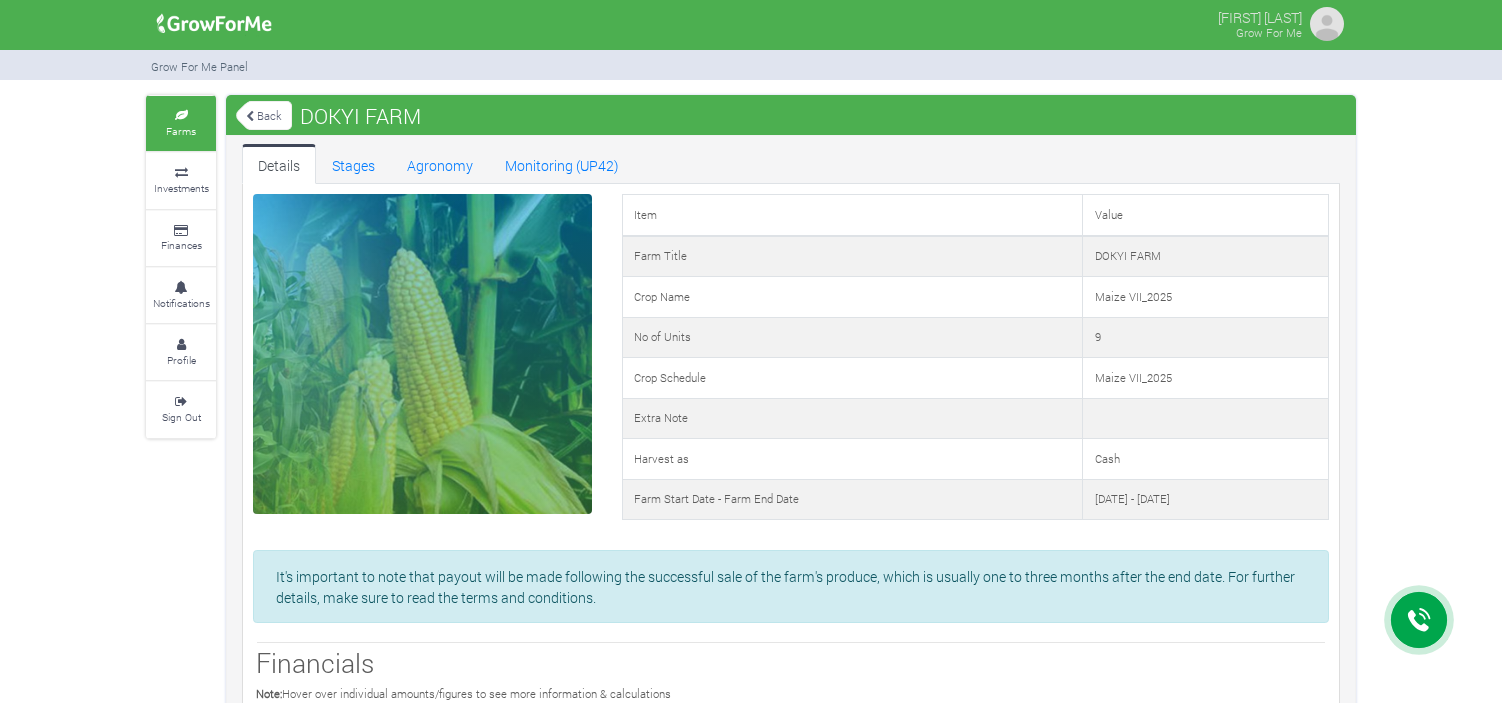 scroll, scrollTop: 0, scrollLeft: 0, axis: both 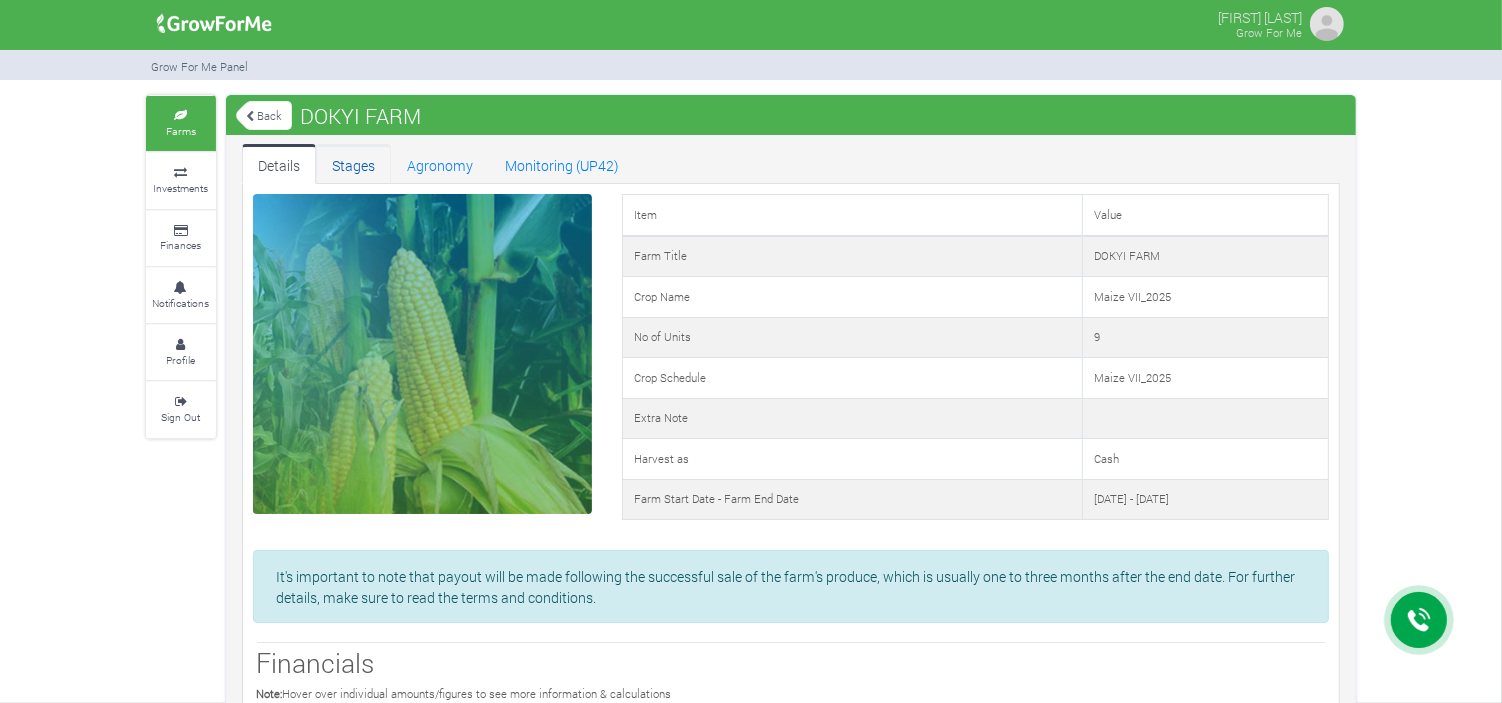 click on "Stages" at bounding box center [353, 164] 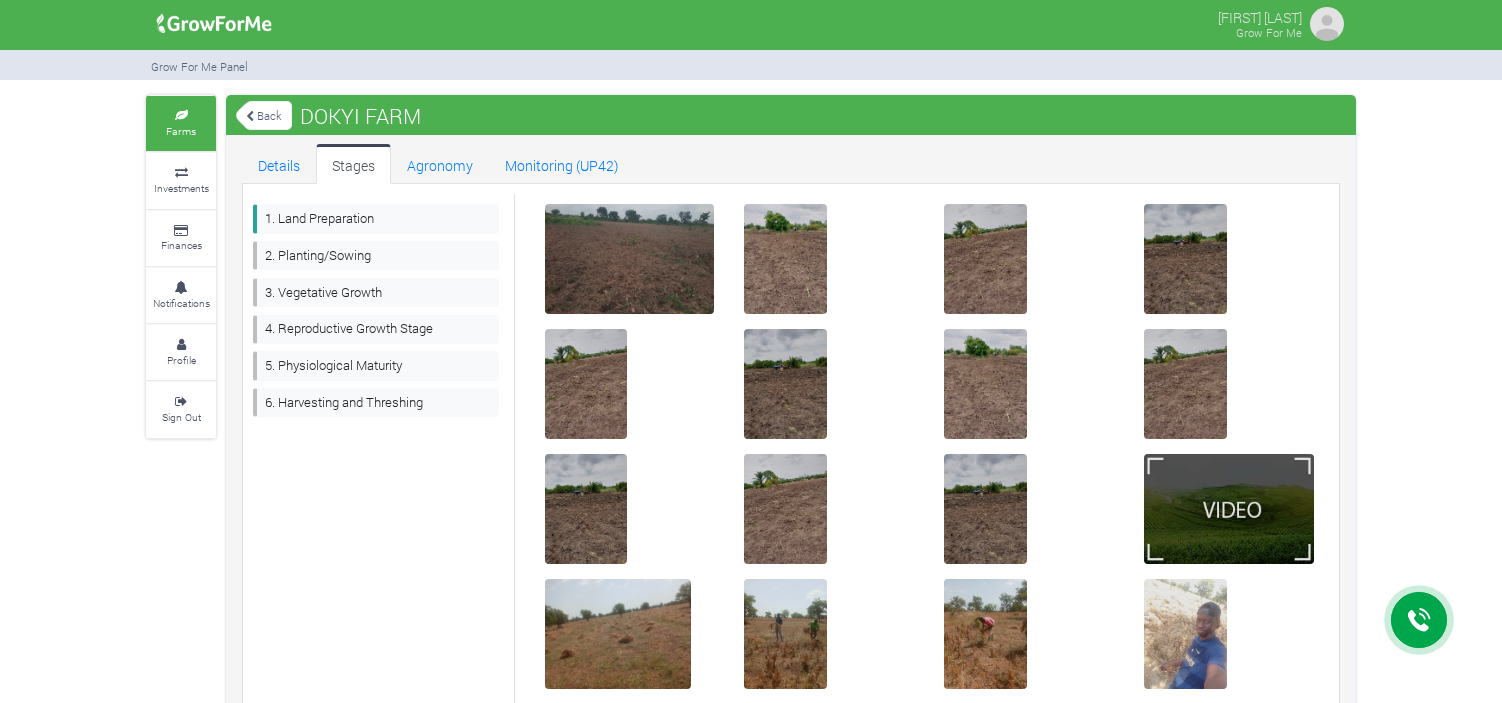 scroll, scrollTop: 0, scrollLeft: 0, axis: both 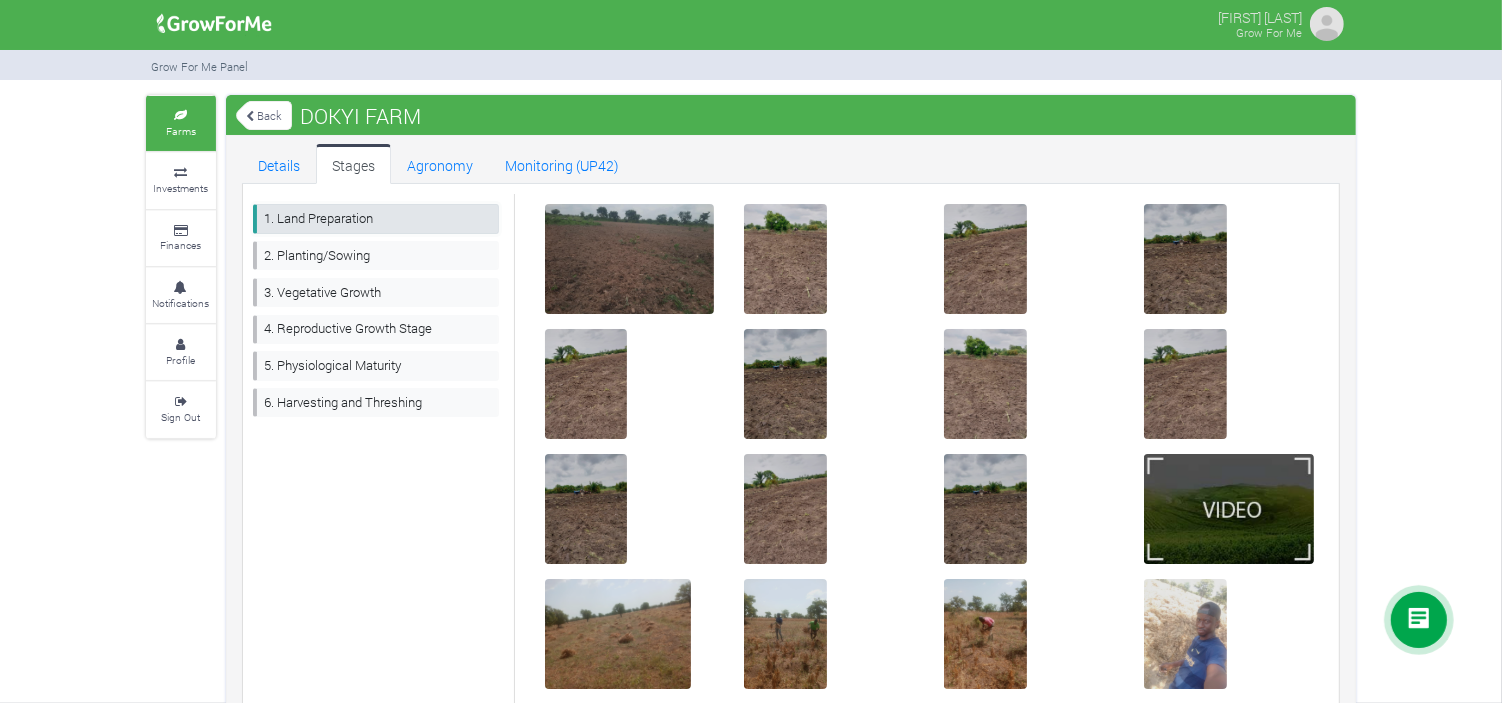 click on "1. Land Preparation" at bounding box center [376, 218] 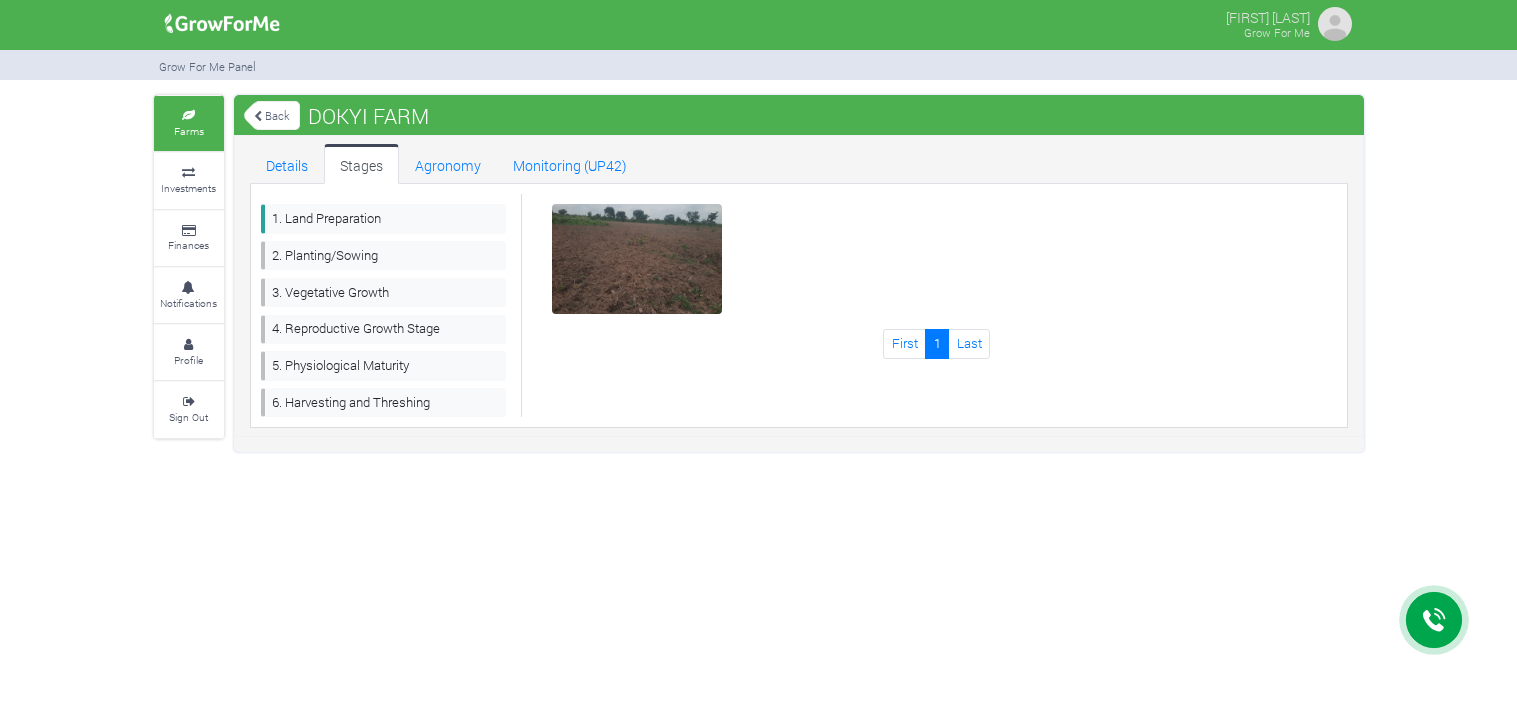 scroll, scrollTop: 0, scrollLeft: 0, axis: both 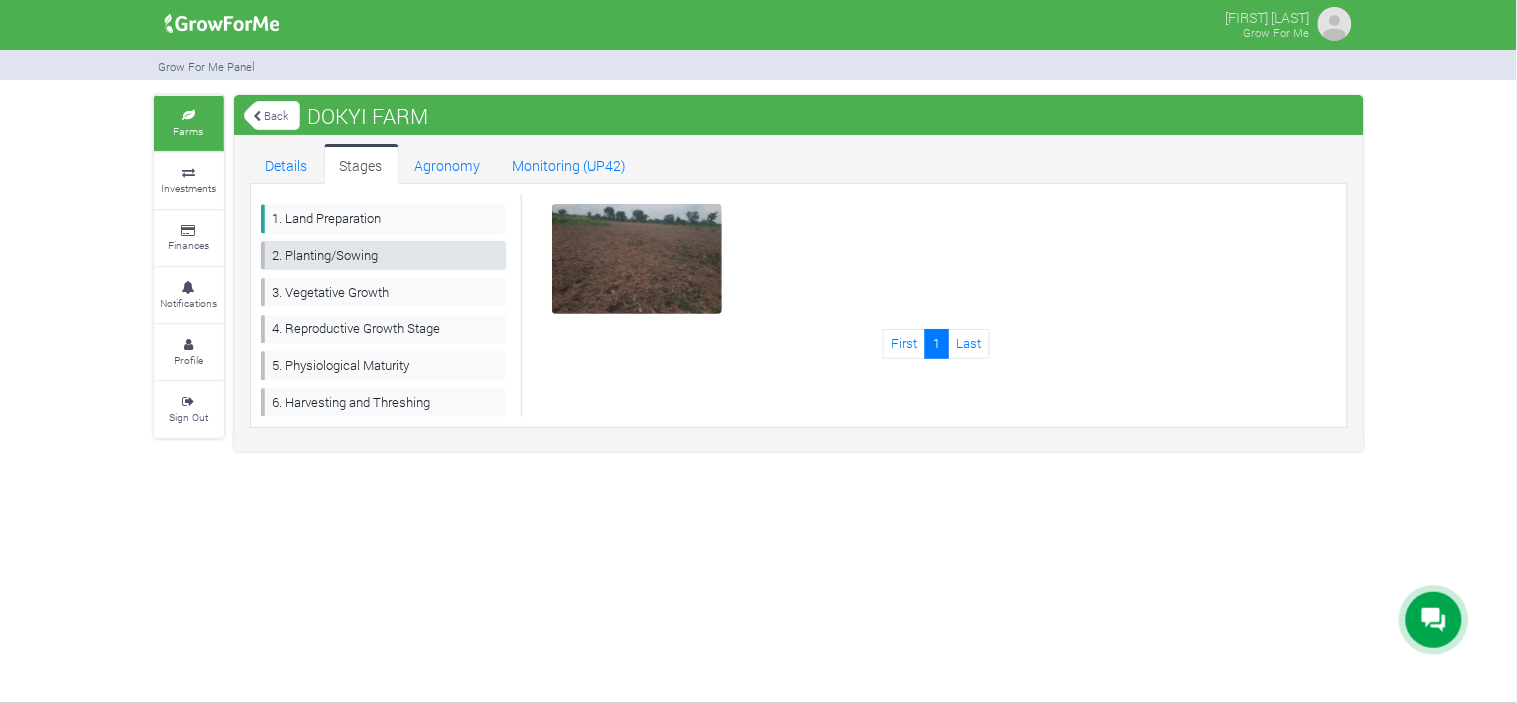 click on "2. Planting/Sowing" at bounding box center (384, 255) 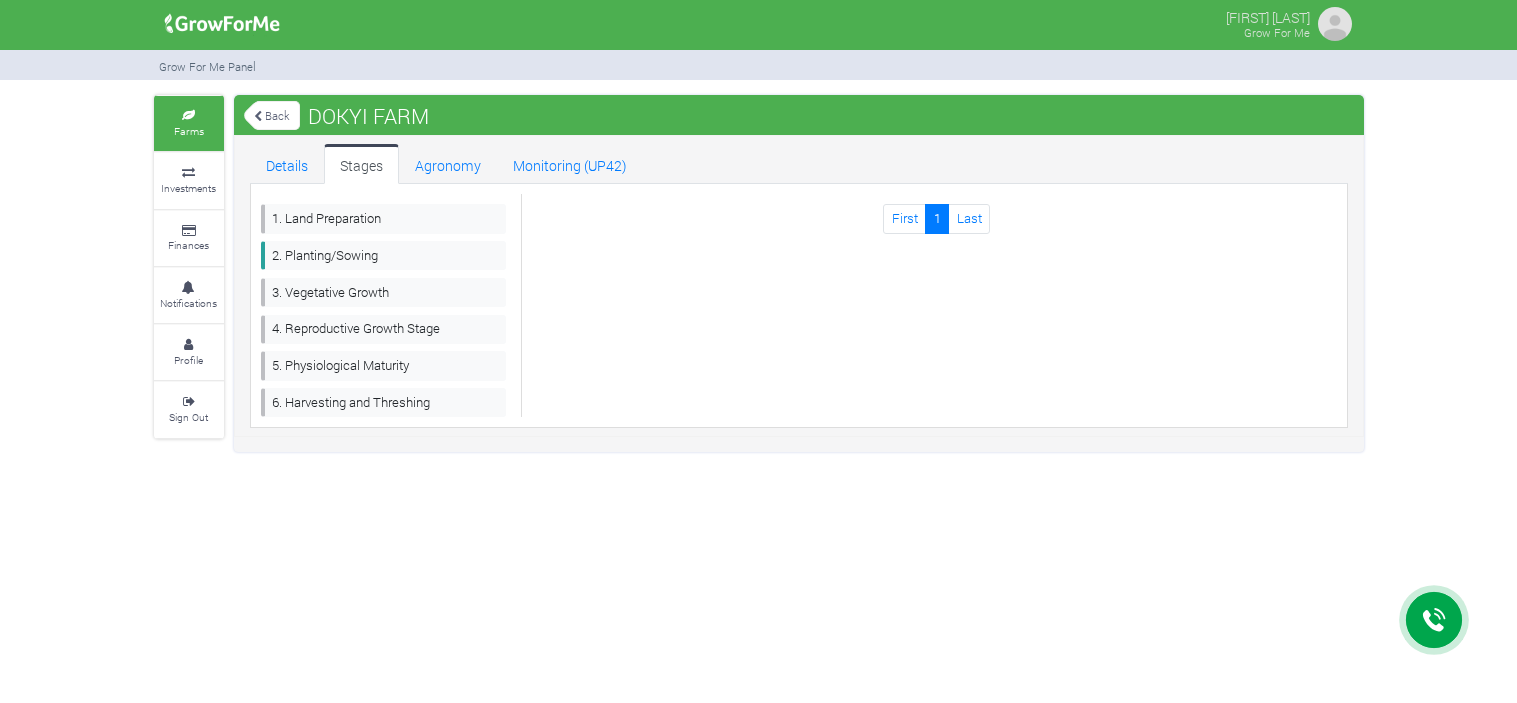 scroll, scrollTop: 0, scrollLeft: 0, axis: both 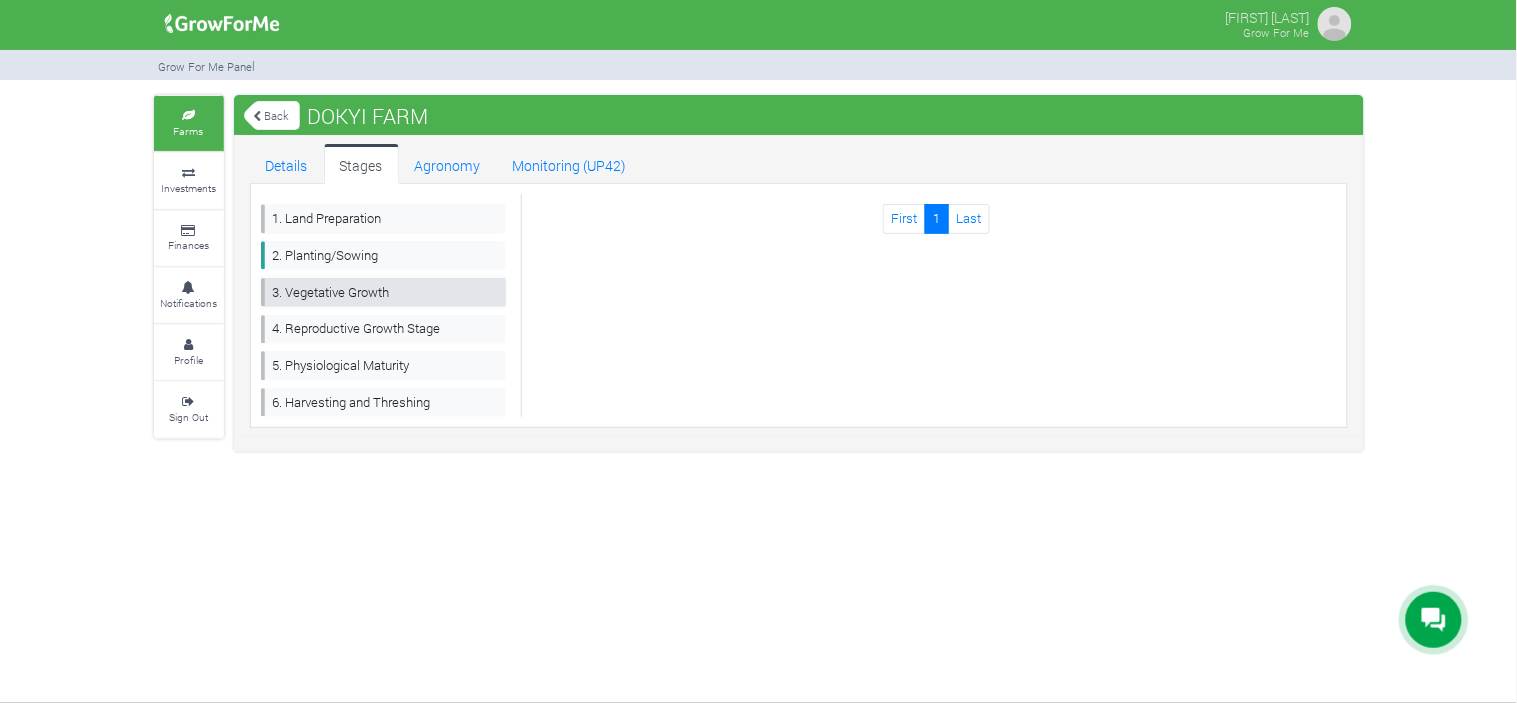 click on "3. Vegetative Growth" at bounding box center (384, 292) 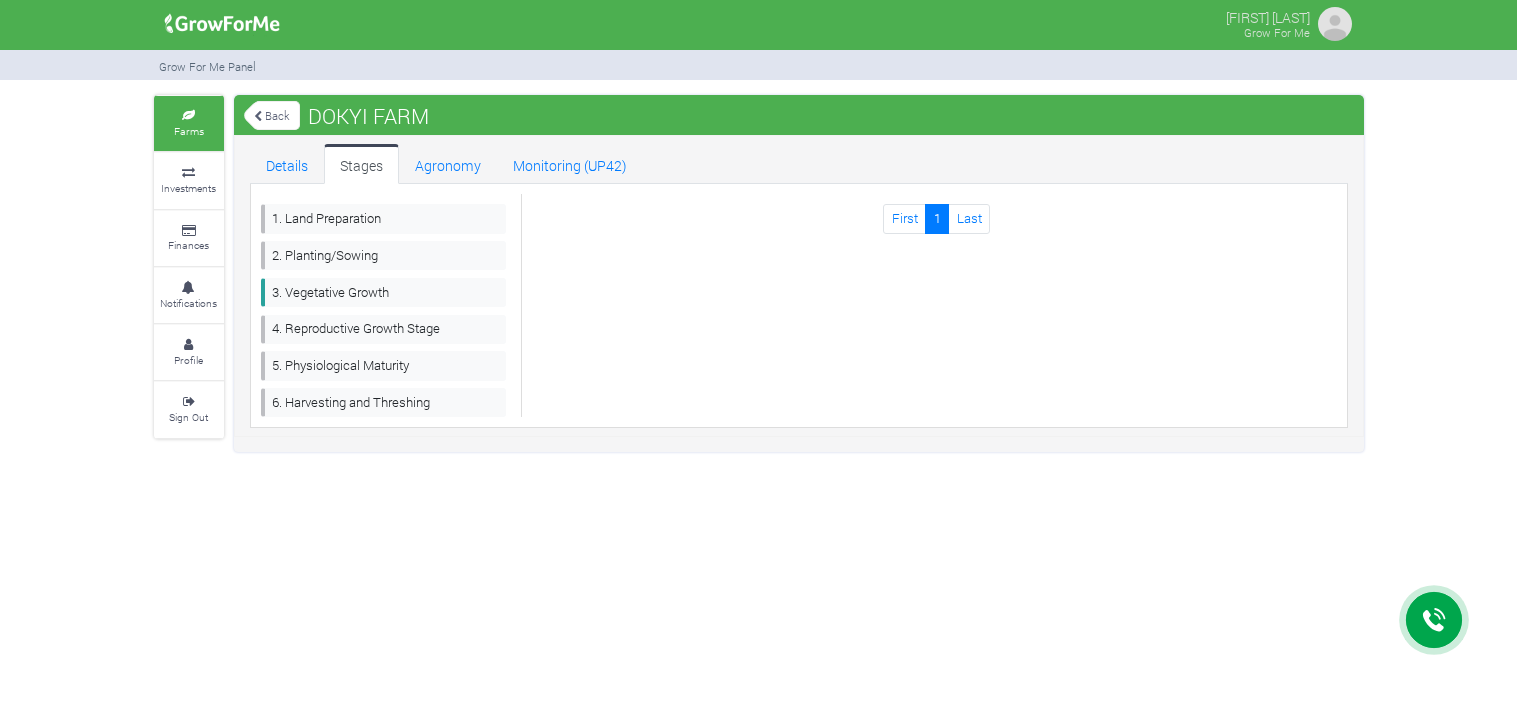 scroll, scrollTop: 0, scrollLeft: 0, axis: both 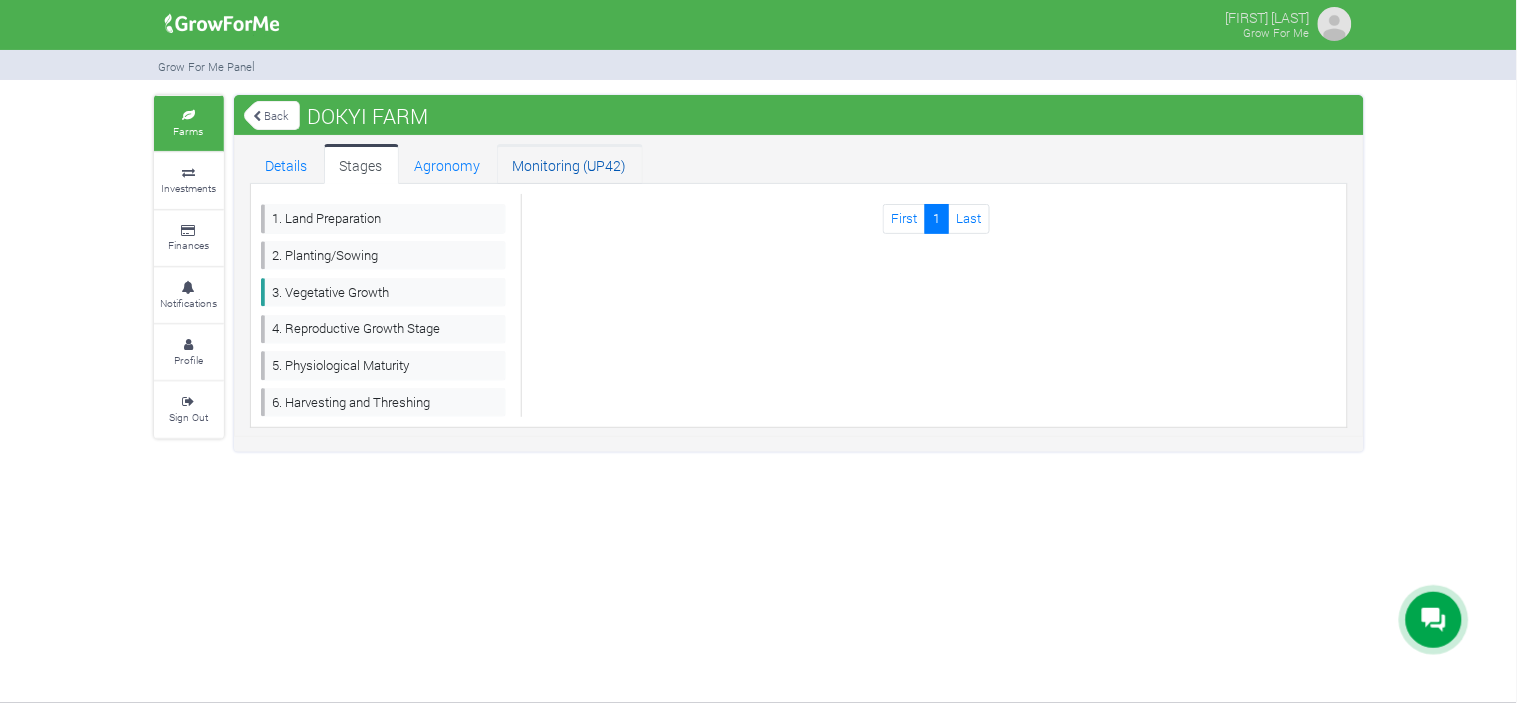 click on "Monitoring (UP42)" at bounding box center (570, 164) 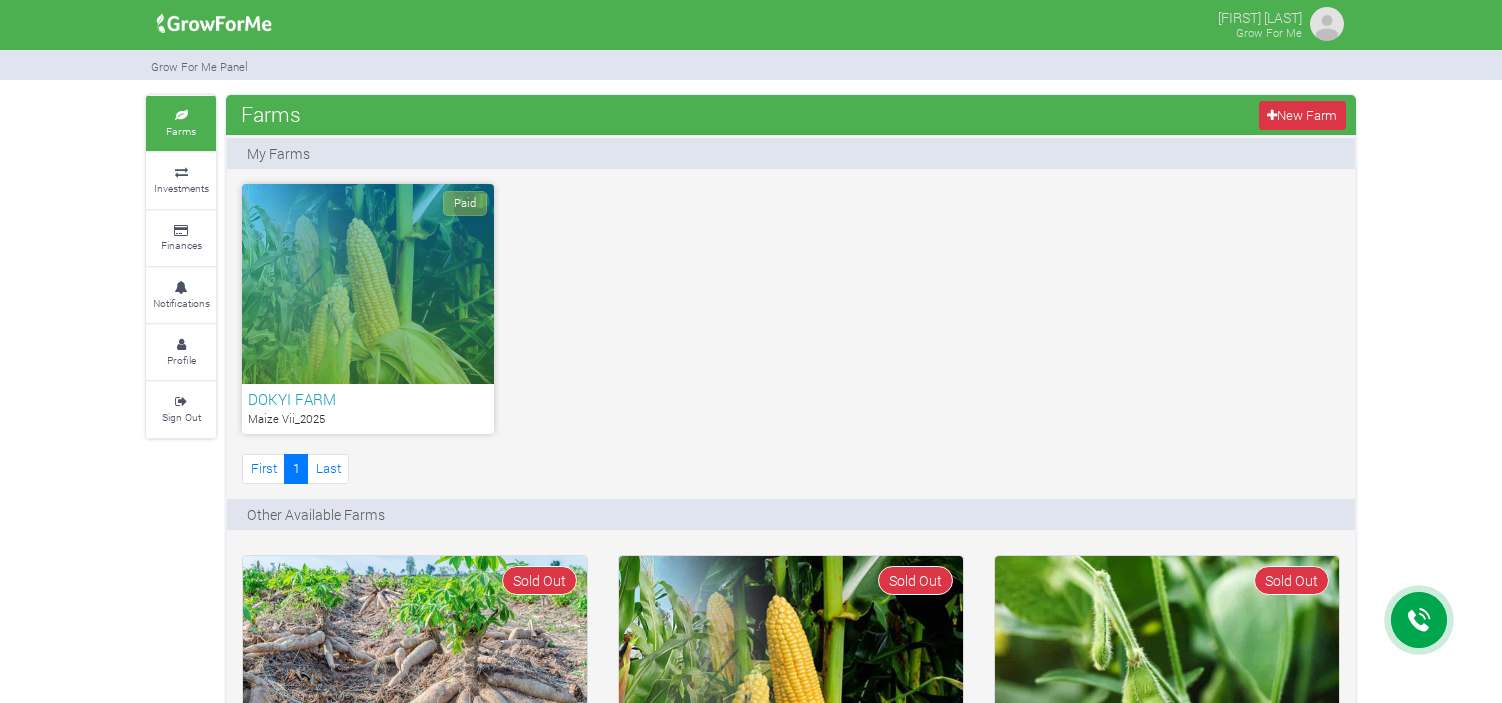 scroll, scrollTop: 0, scrollLeft: 0, axis: both 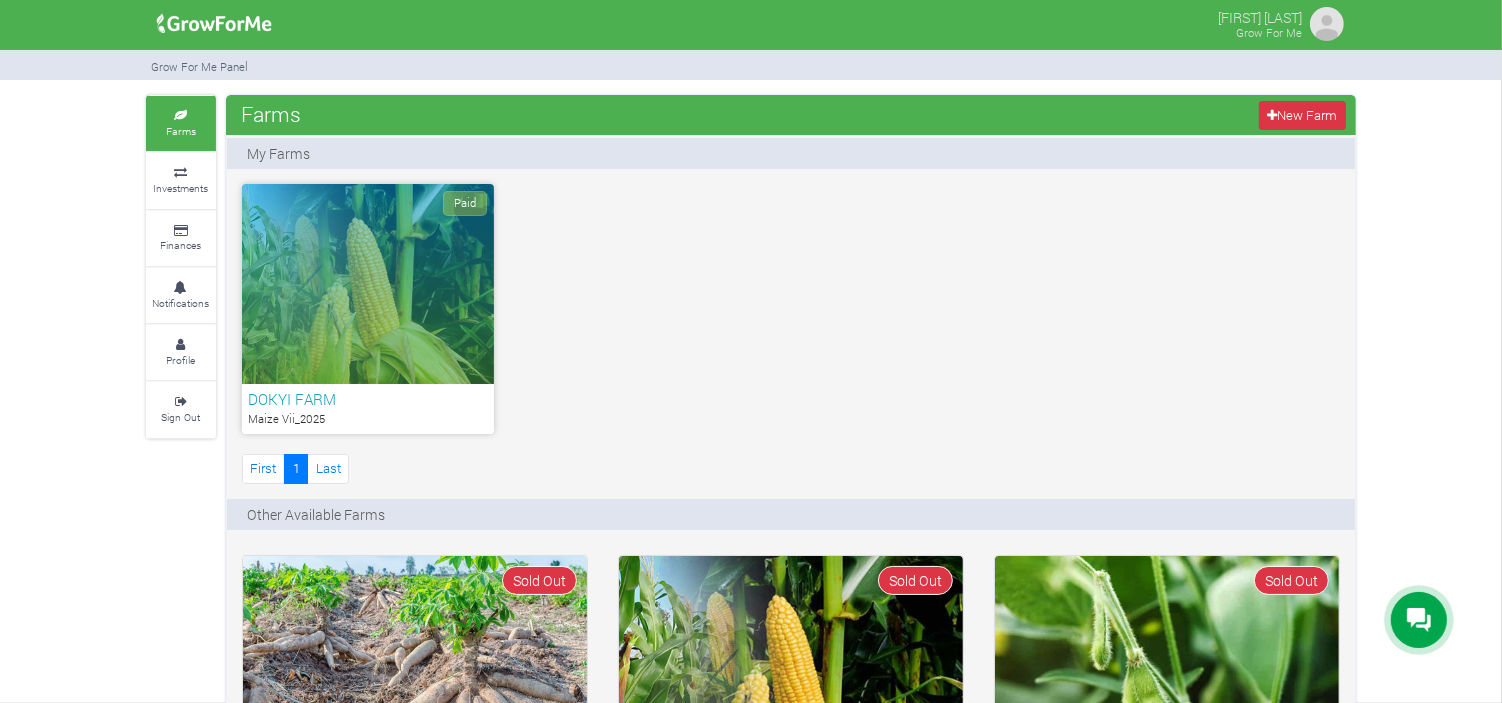 click on "Paid" at bounding box center [368, 284] 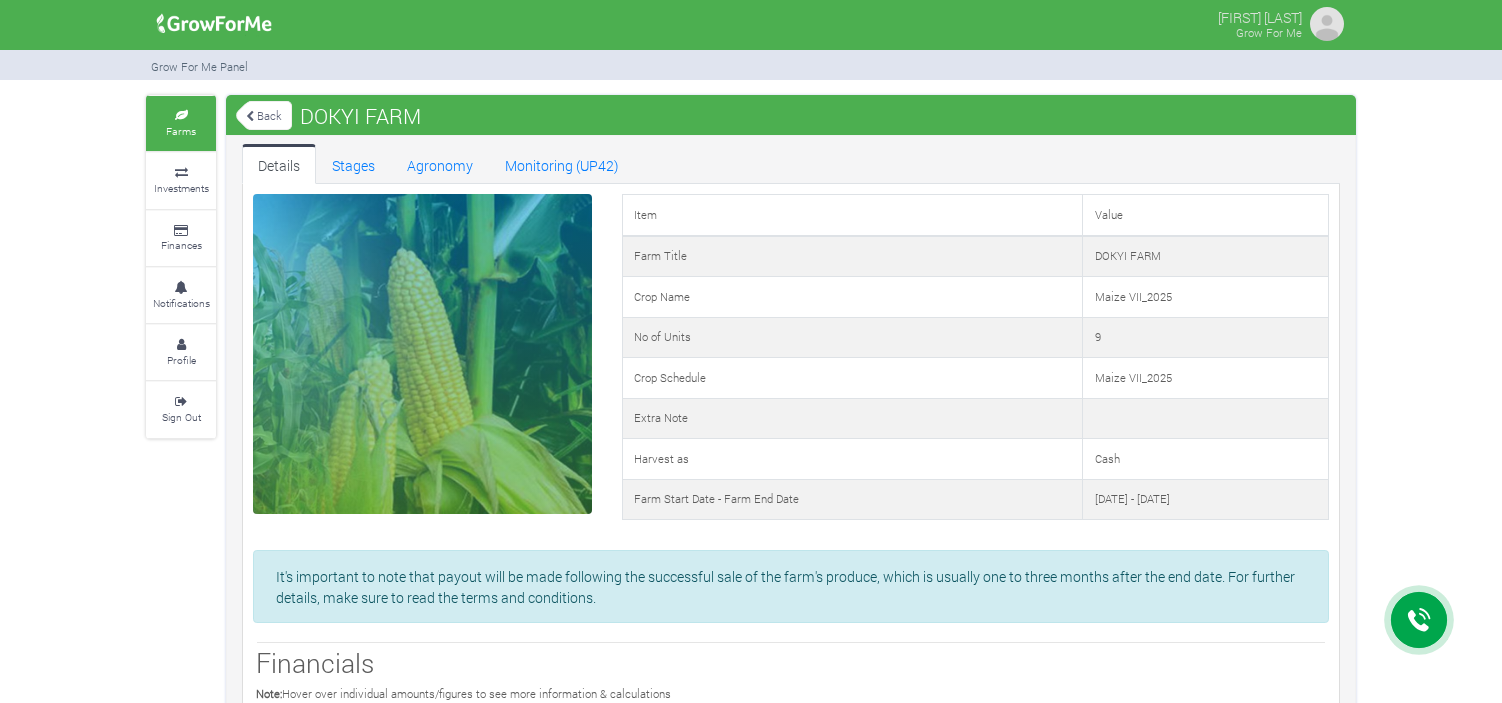 scroll, scrollTop: 0, scrollLeft: 0, axis: both 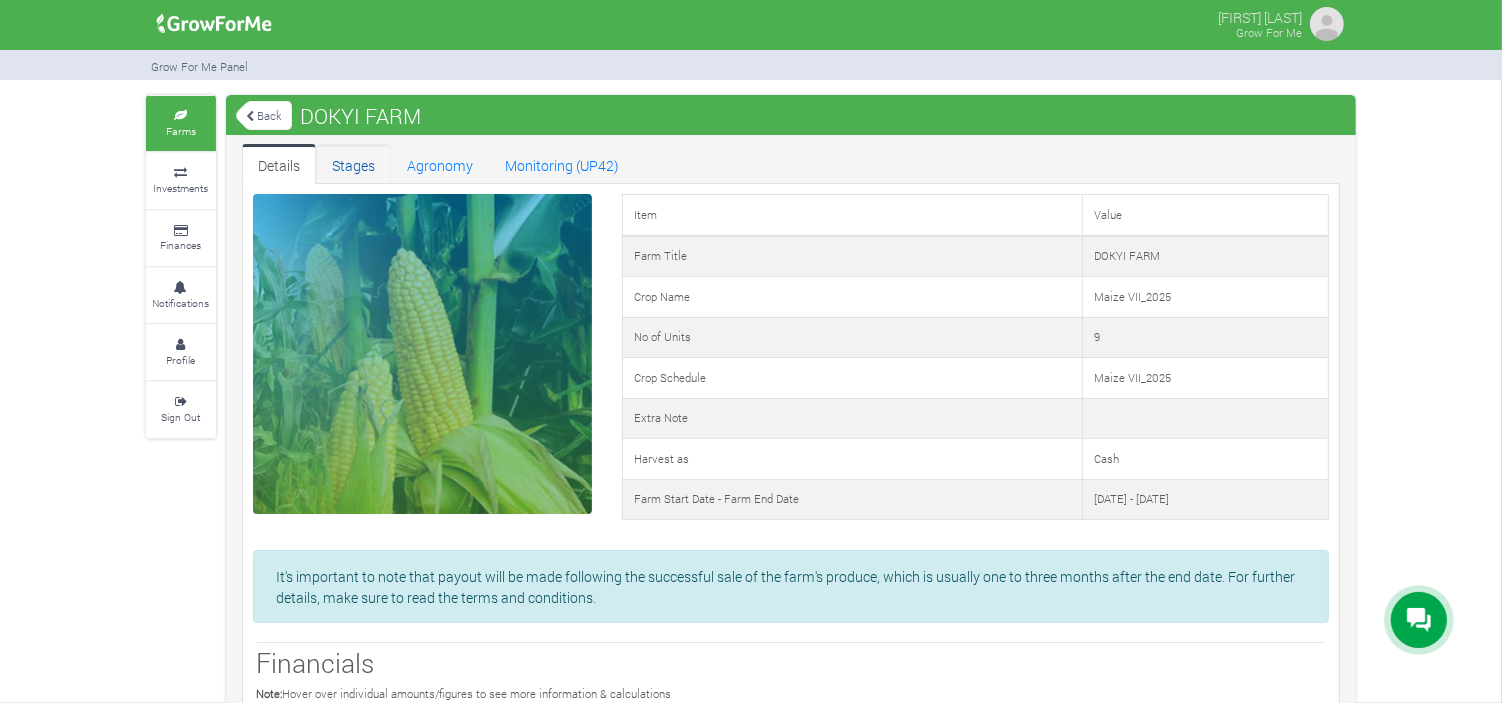 click on "Stages" at bounding box center (353, 164) 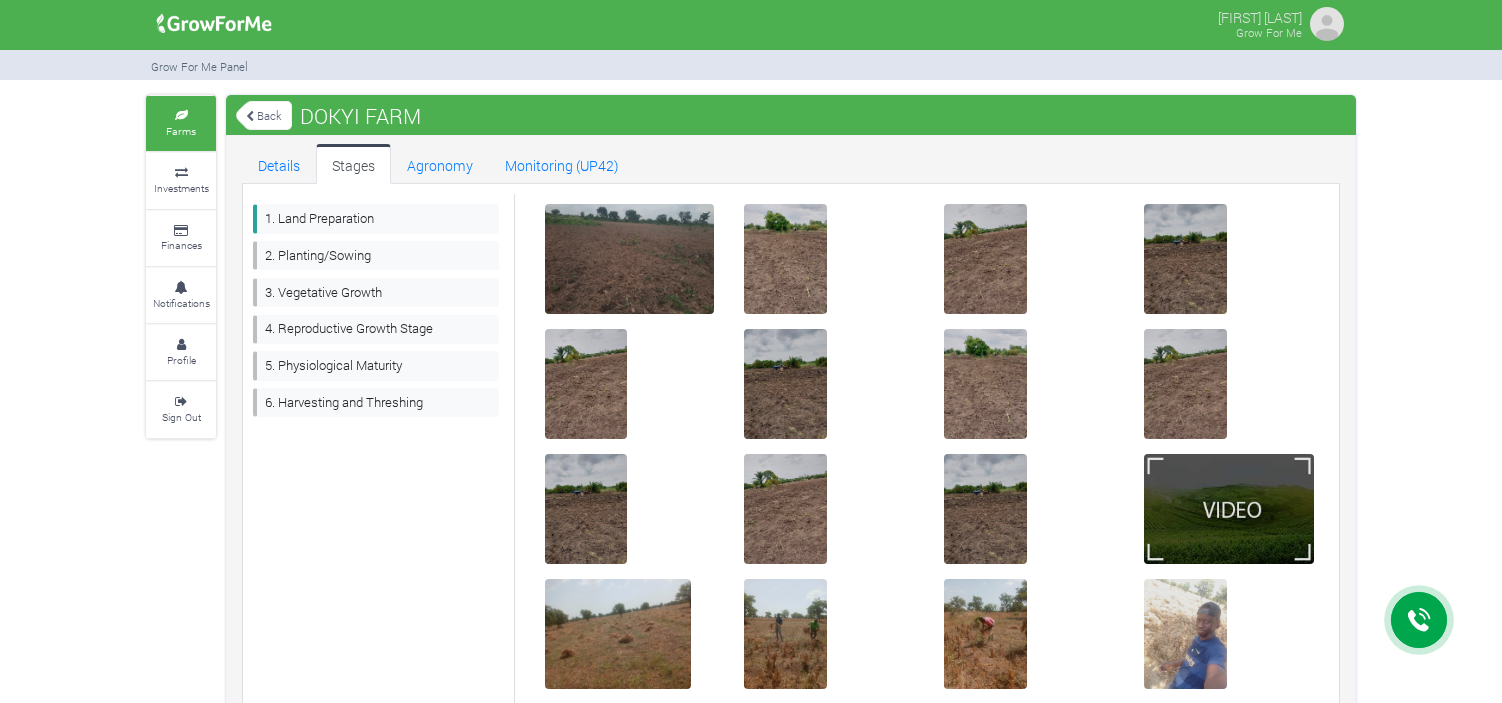 scroll, scrollTop: 0, scrollLeft: 0, axis: both 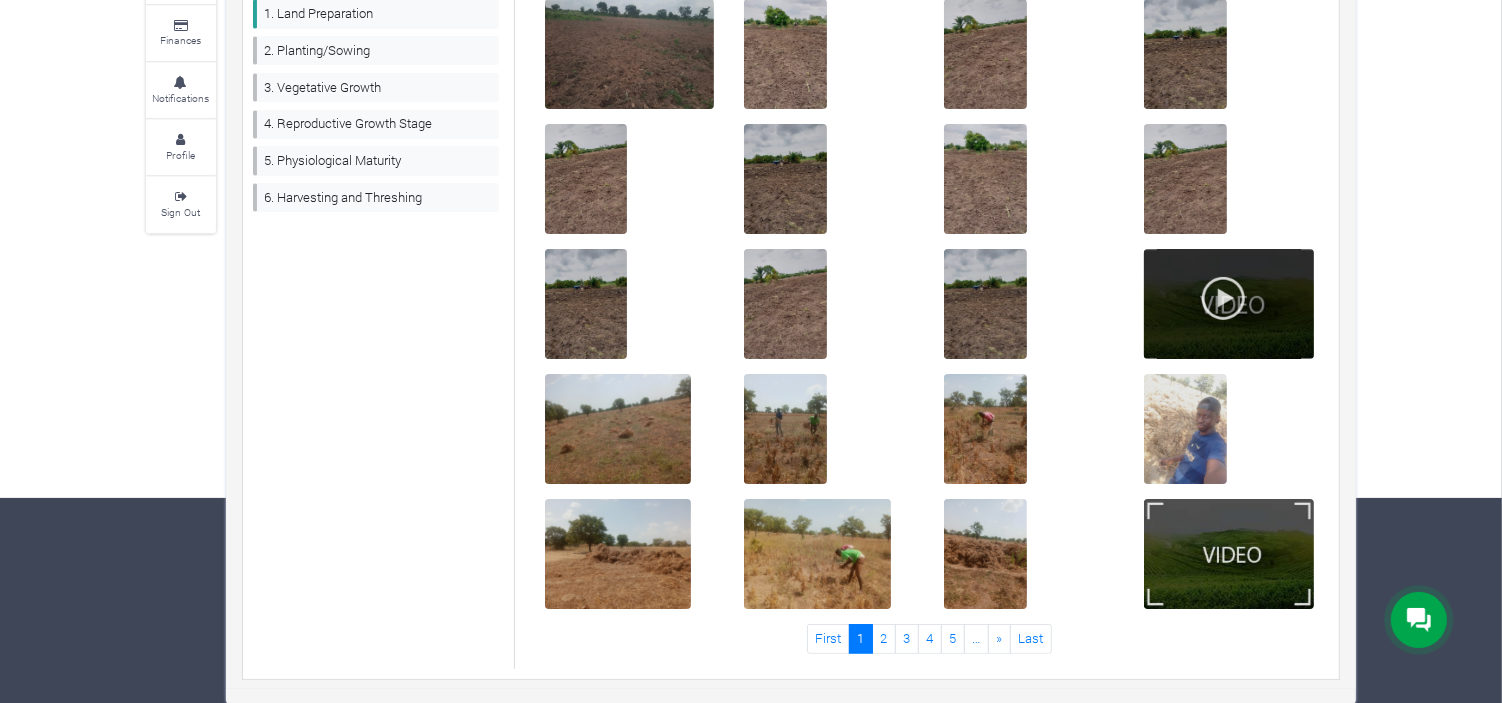 click at bounding box center (1223, 298) 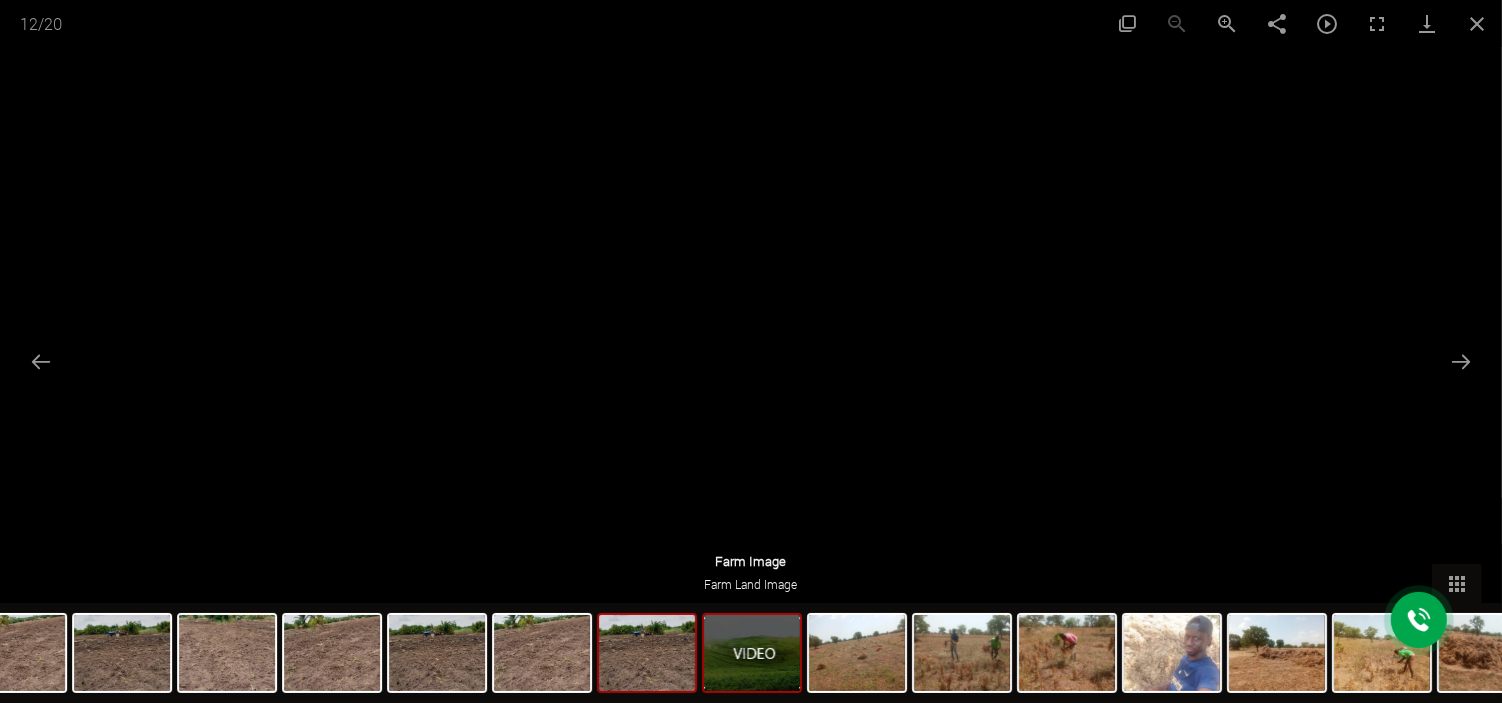 click at bounding box center (647, 653) 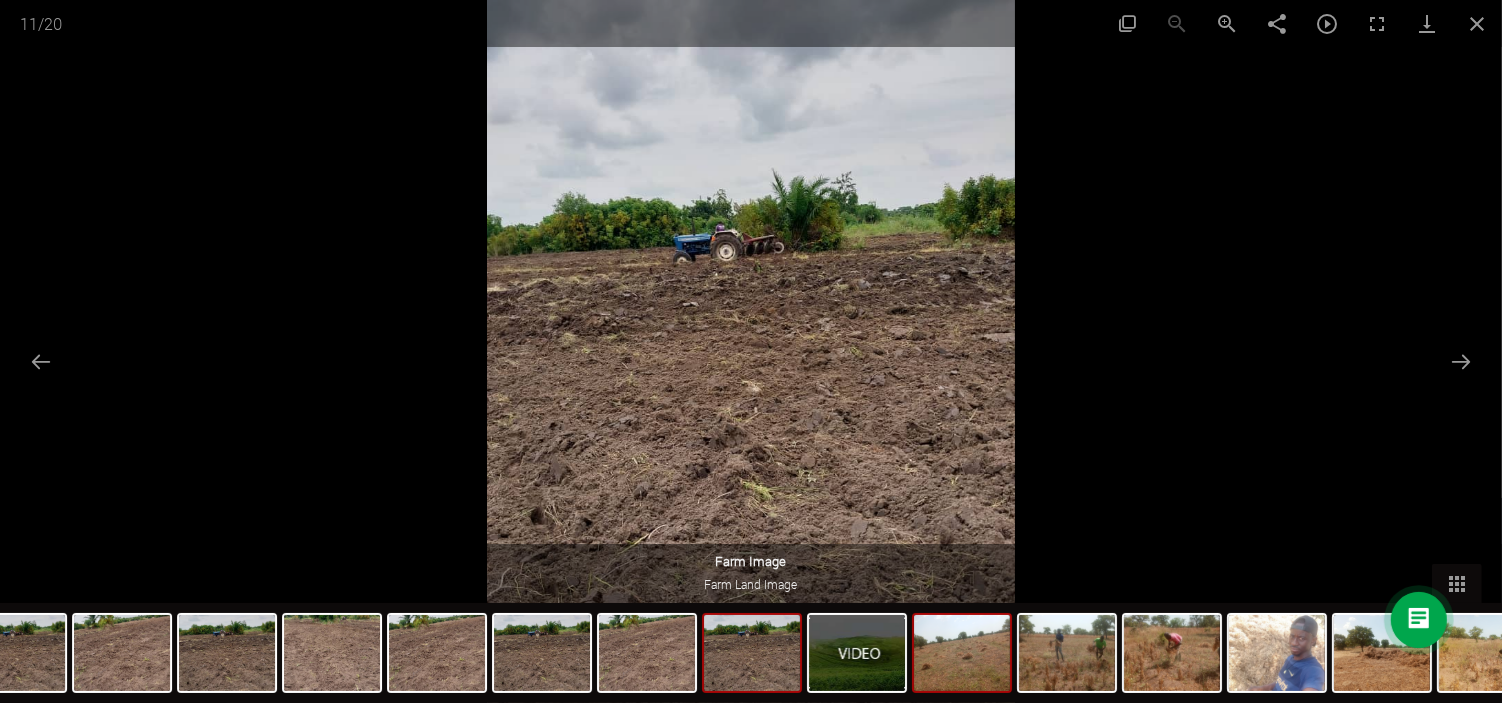 click at bounding box center [962, 653] 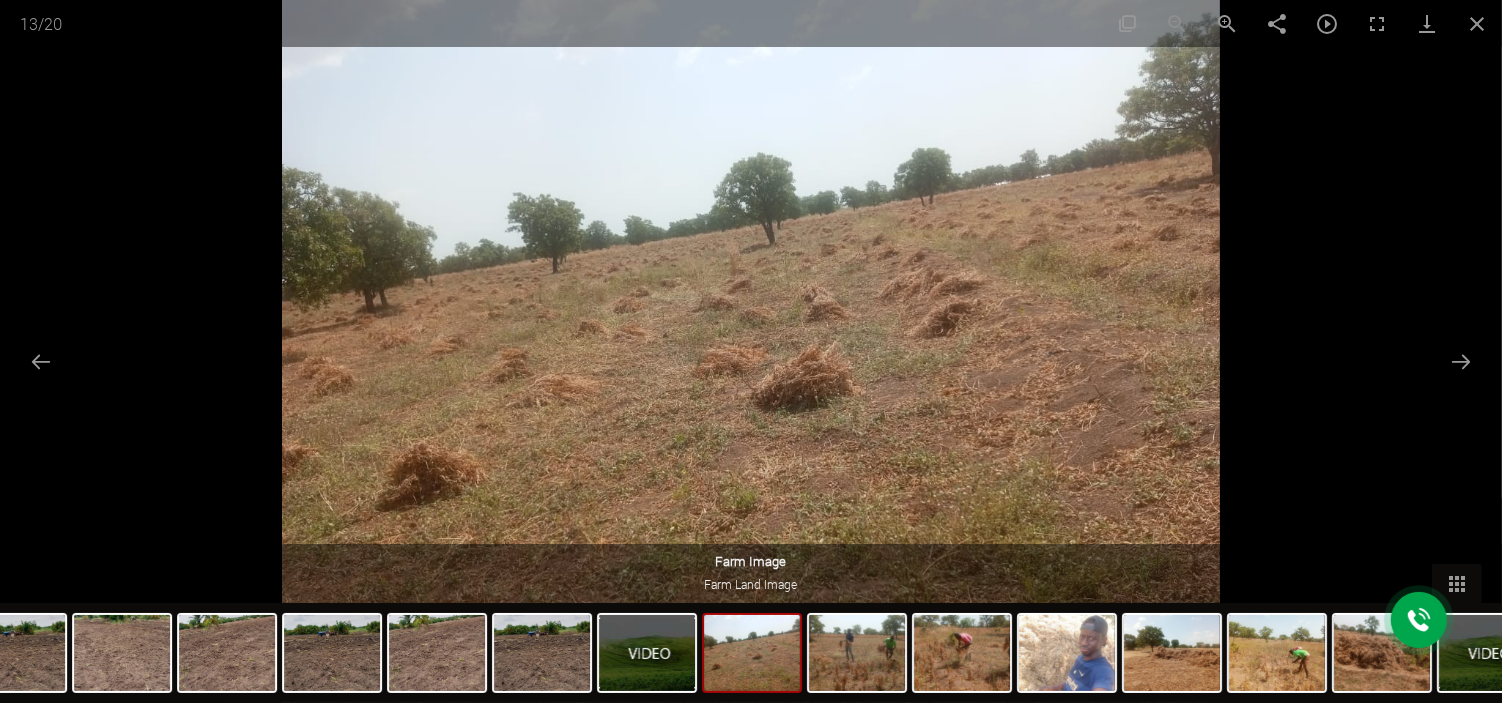 click at bounding box center [962, 653] 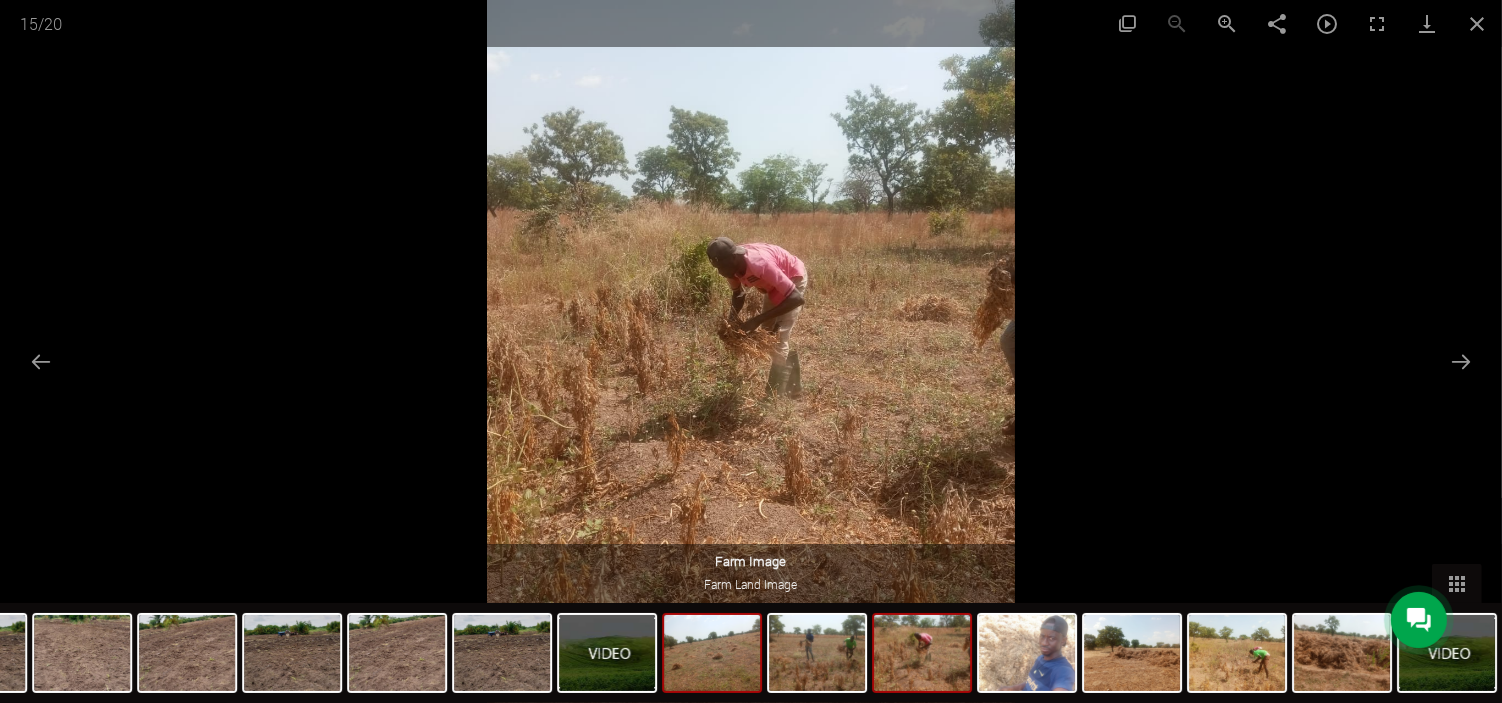 click at bounding box center [922, 653] 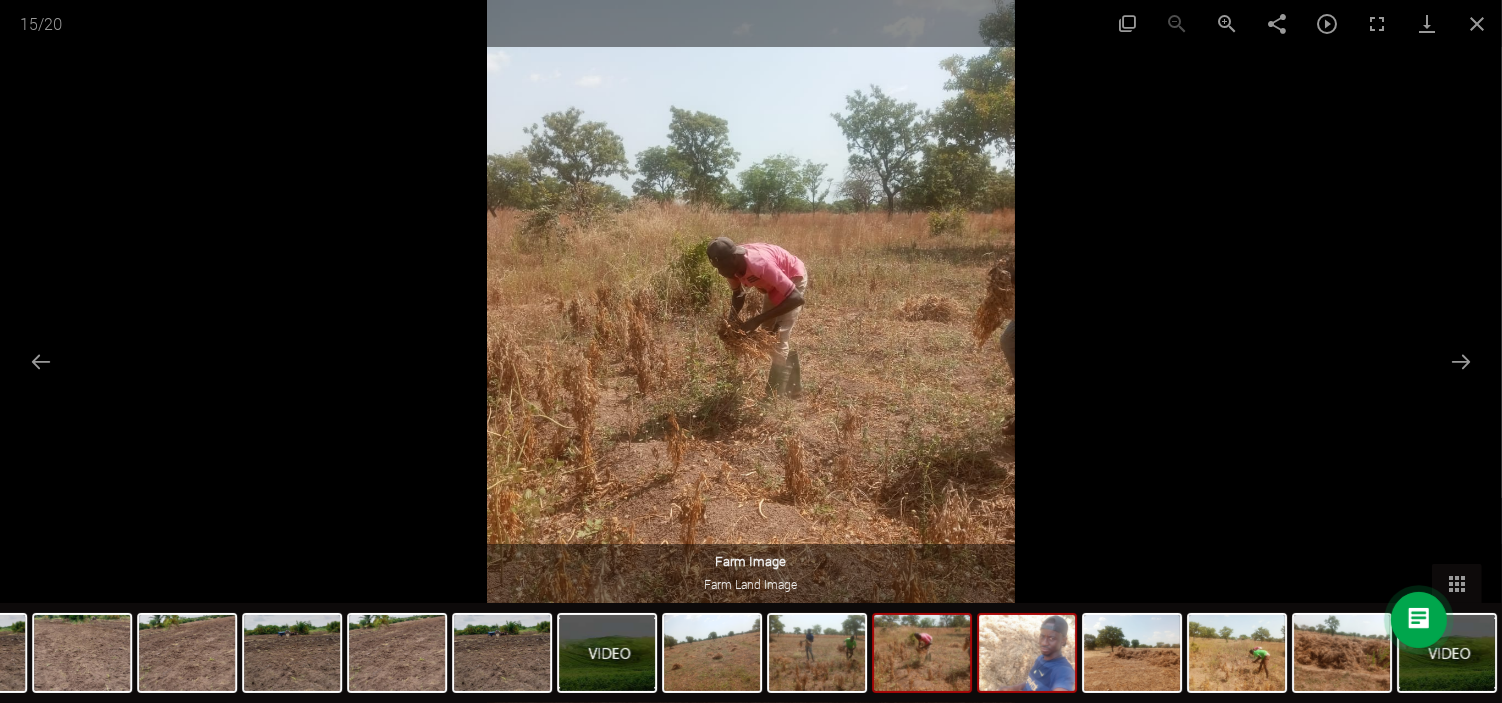 click at bounding box center [1027, 653] 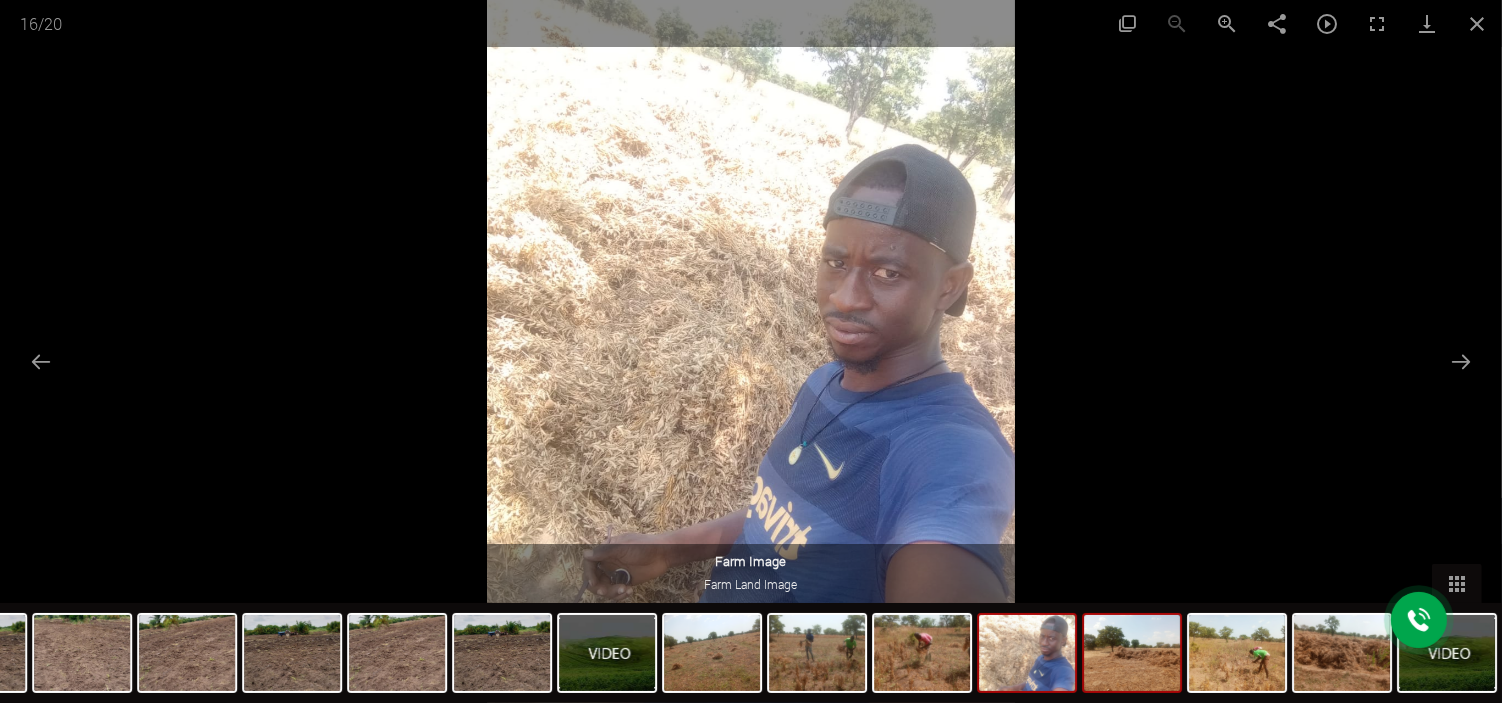 click at bounding box center [1132, 653] 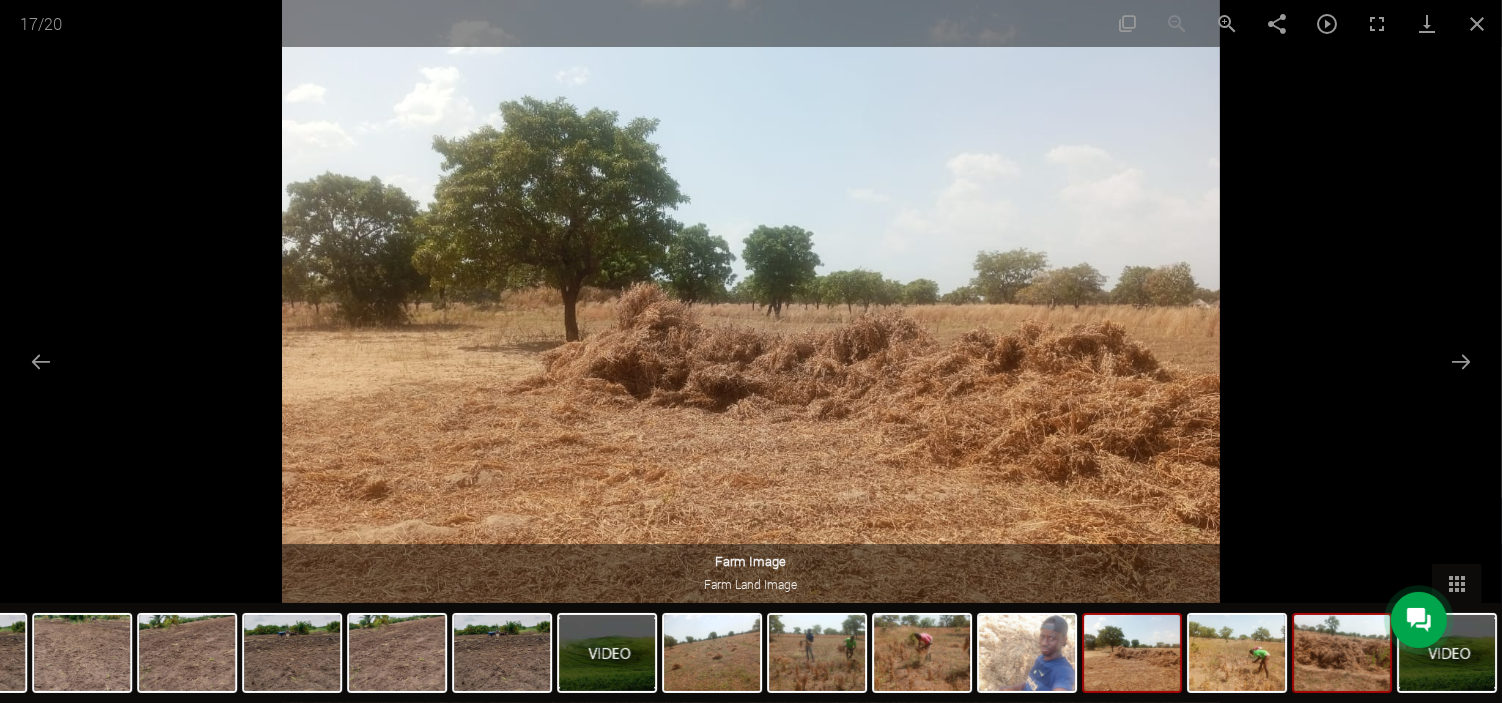 click at bounding box center [1342, 653] 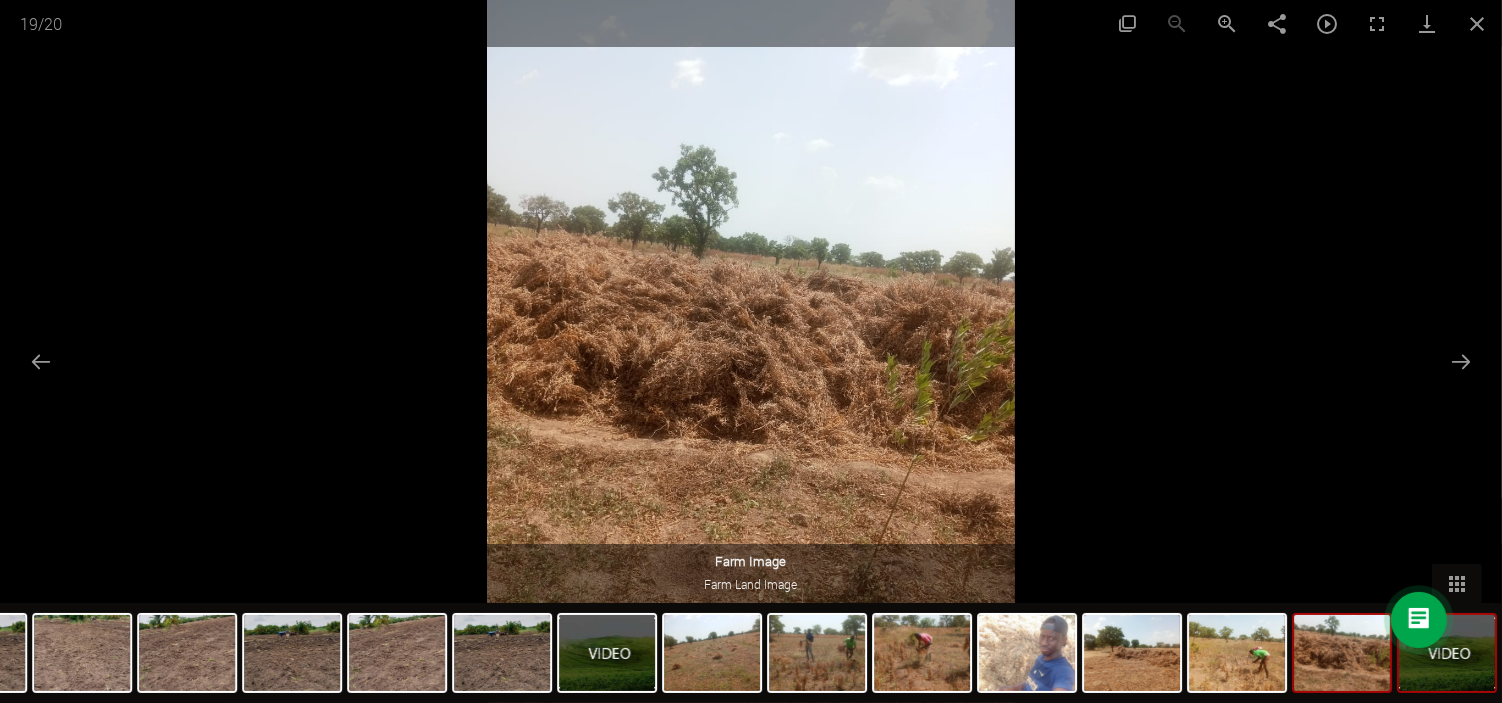 click at bounding box center (1447, 653) 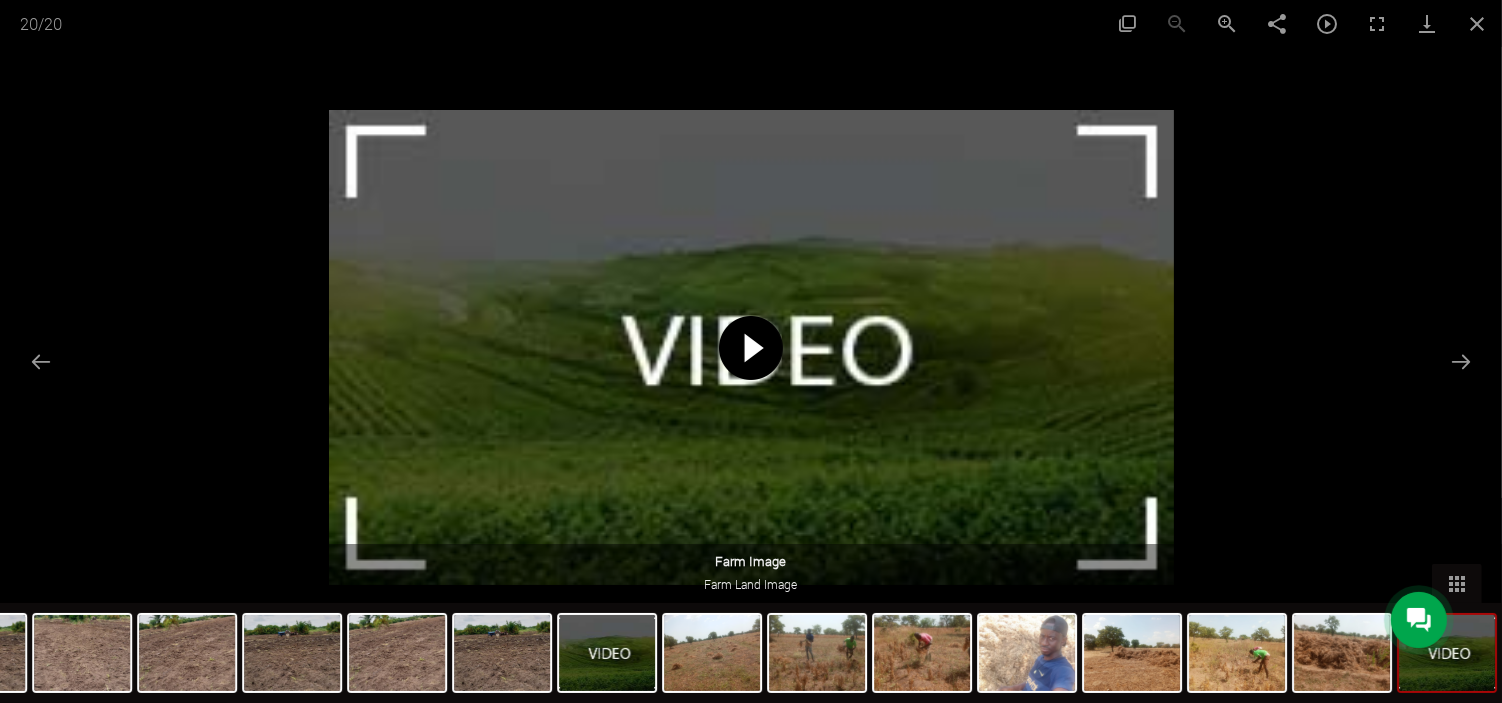 click at bounding box center (751, 348) 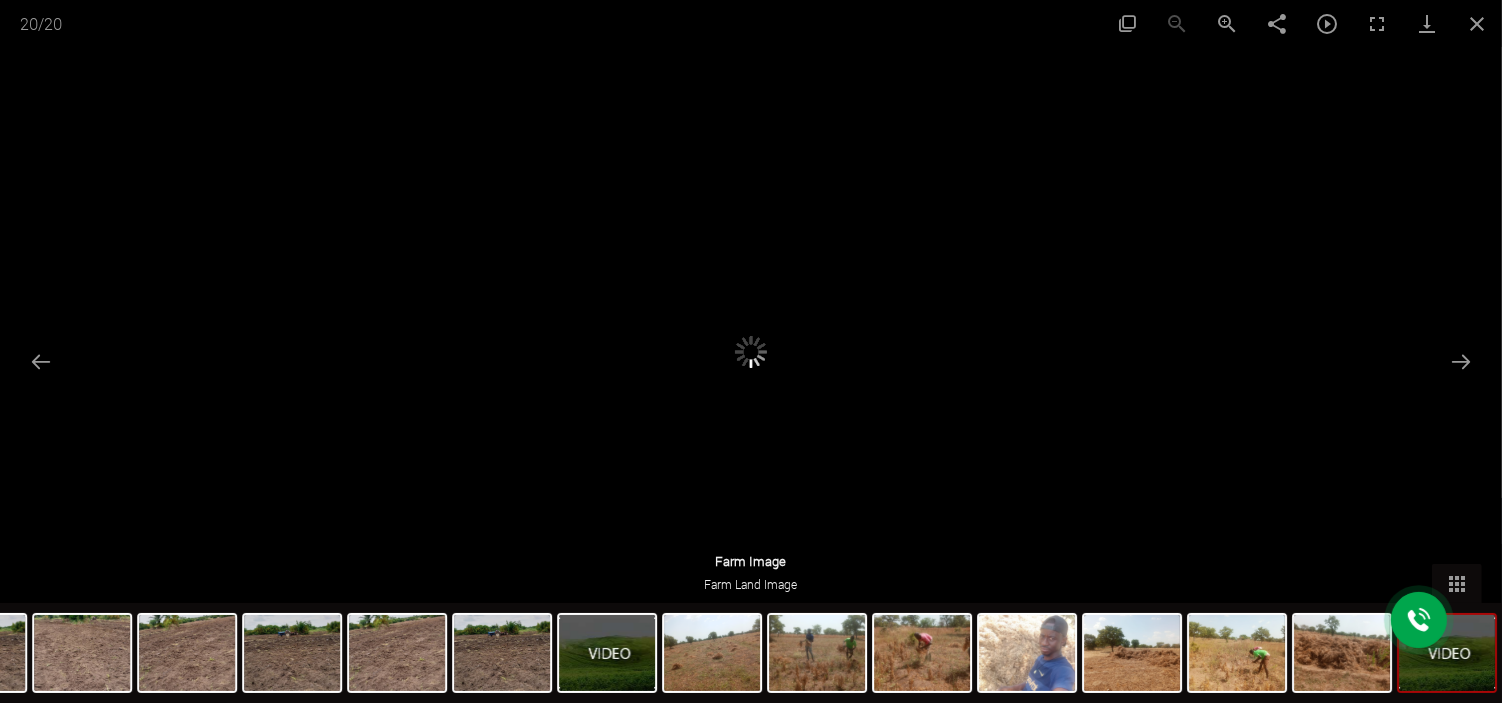 click at bounding box center (751, 347) 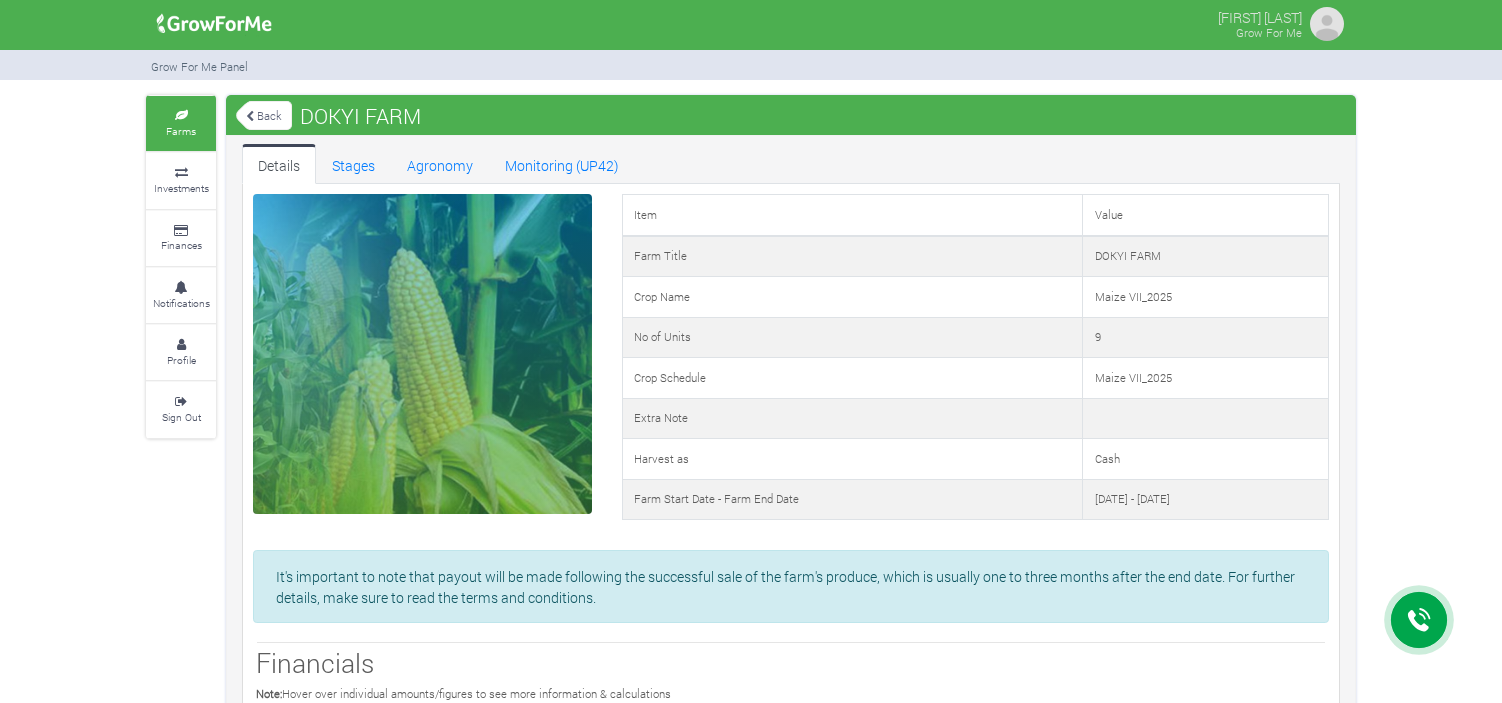 scroll, scrollTop: 0, scrollLeft: 0, axis: both 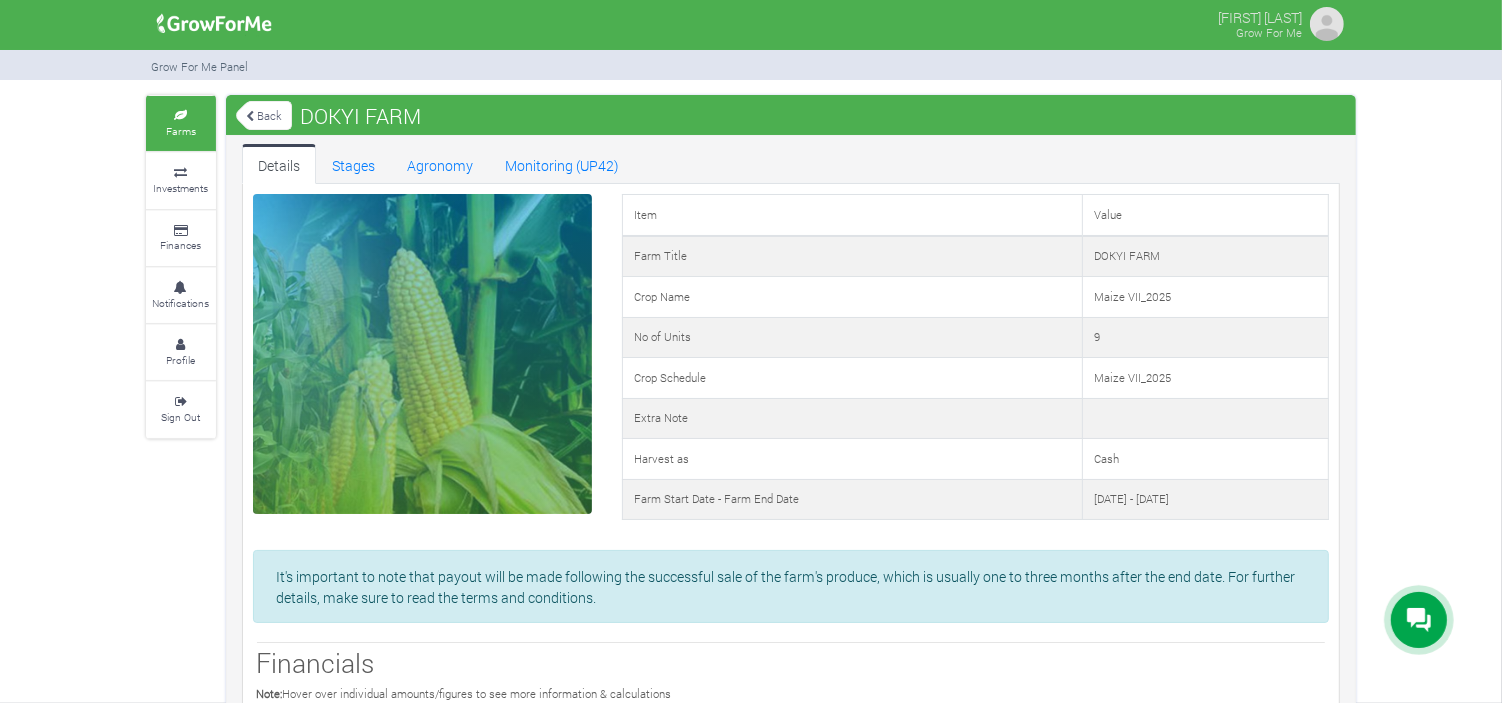 click at bounding box center [422, 354] 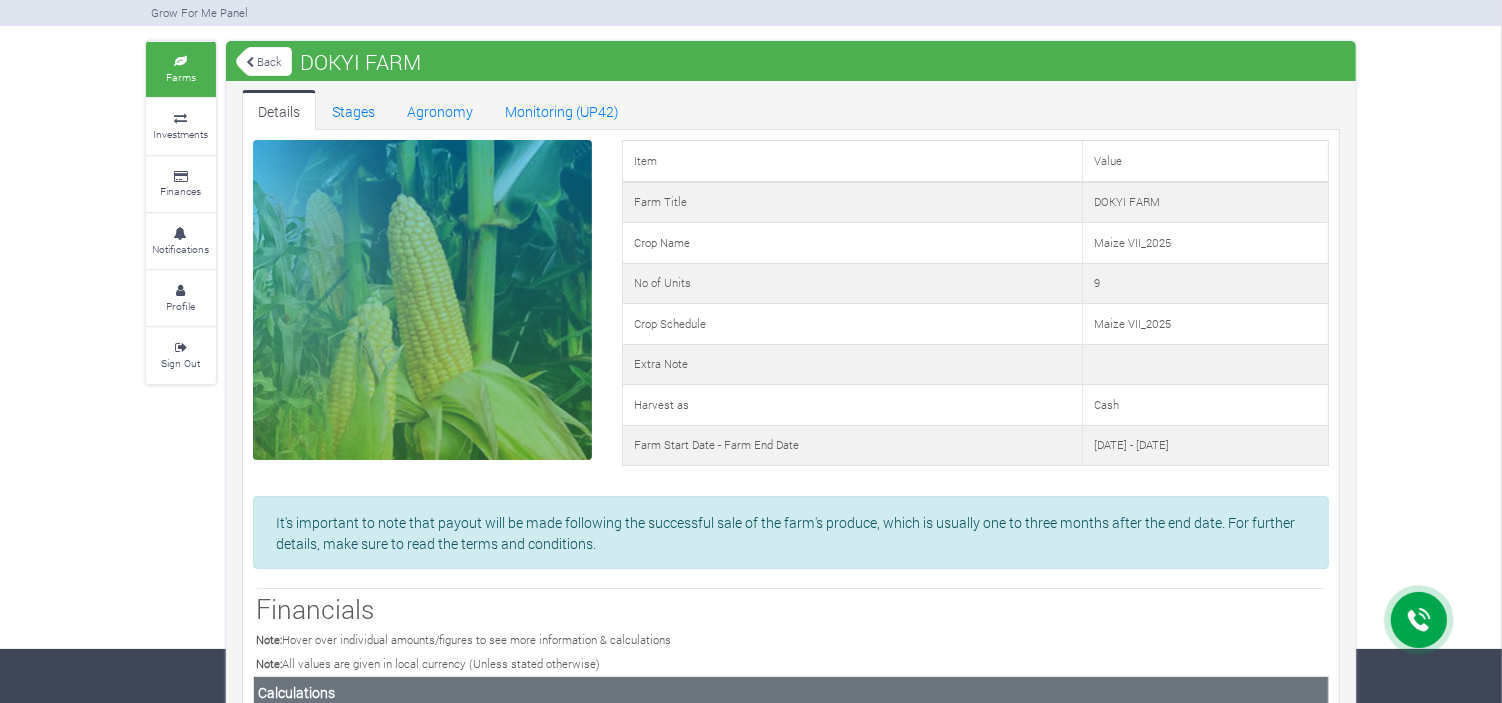 scroll, scrollTop: 55, scrollLeft: 0, axis: vertical 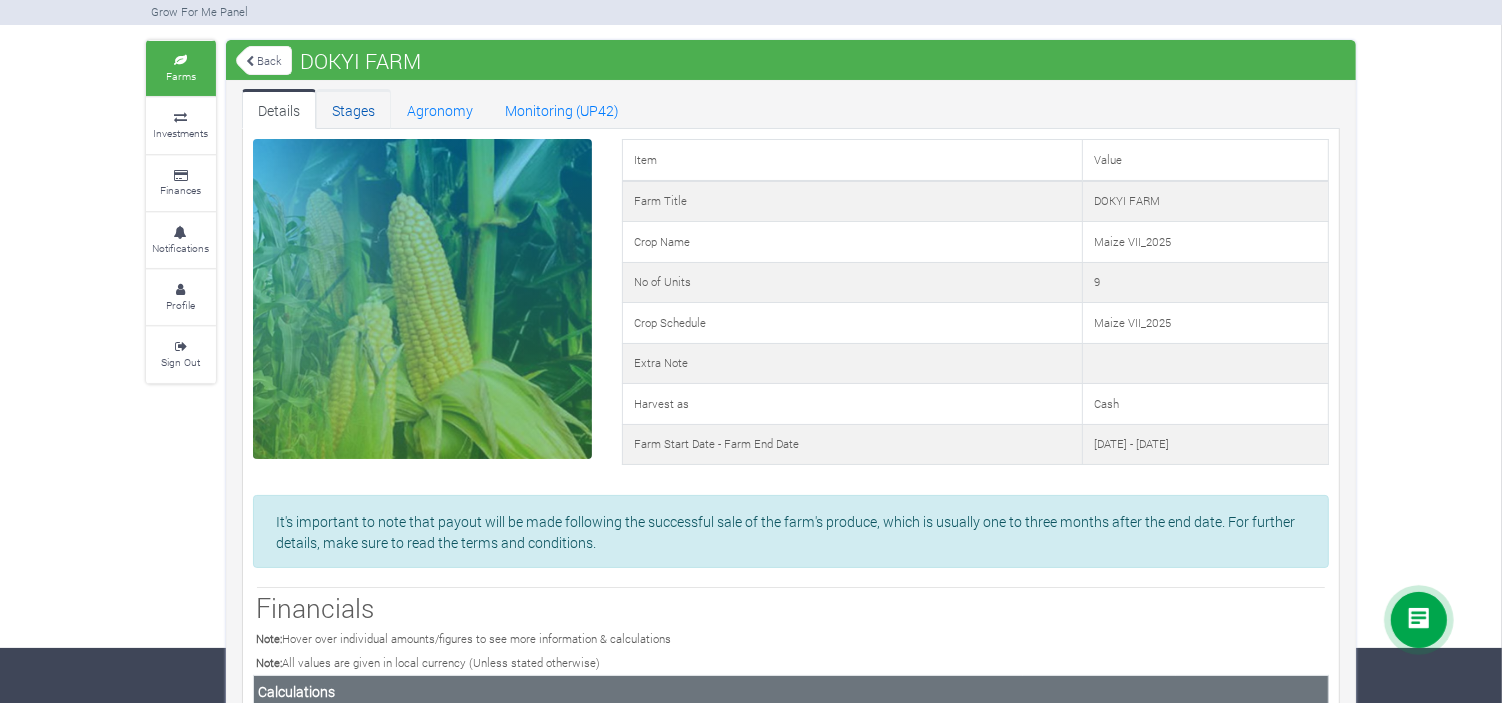 click on "Stages" at bounding box center (353, 109) 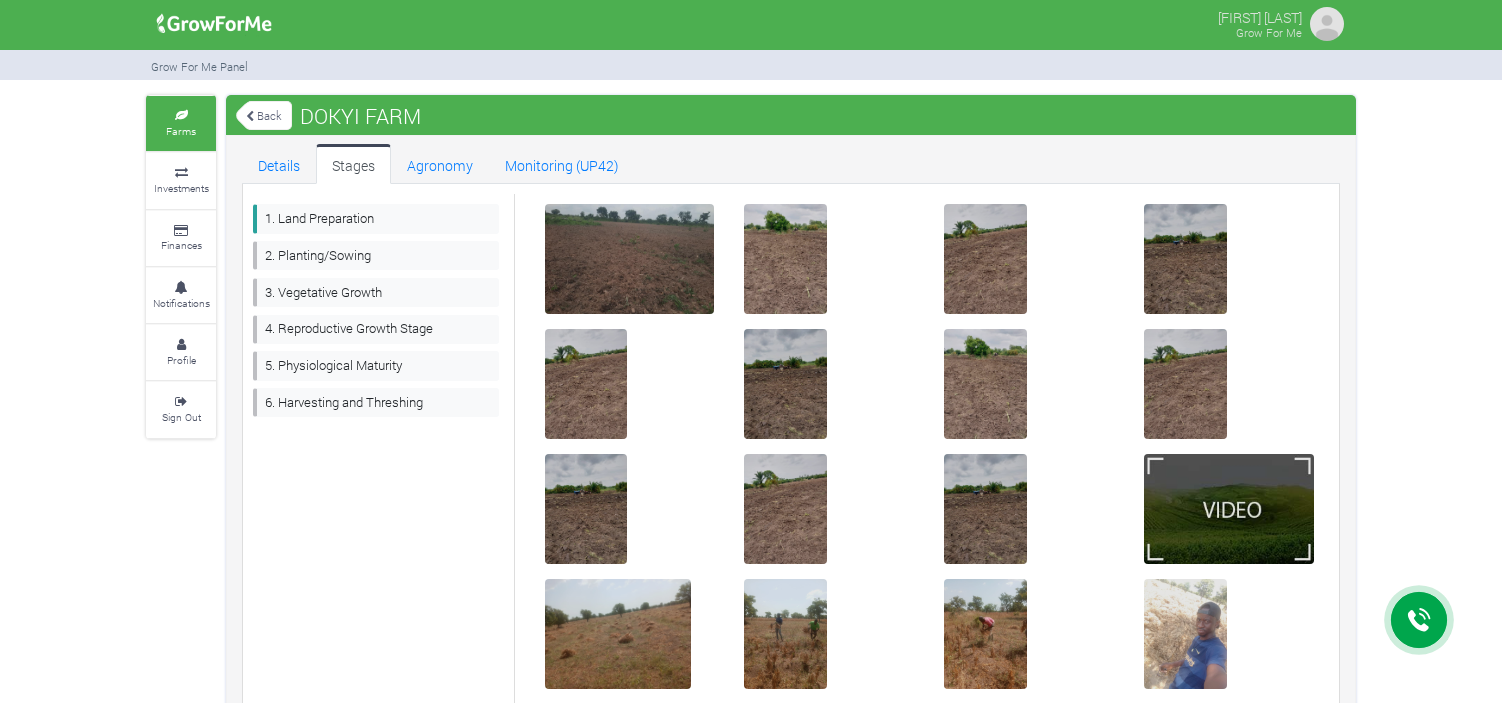 scroll, scrollTop: 0, scrollLeft: 0, axis: both 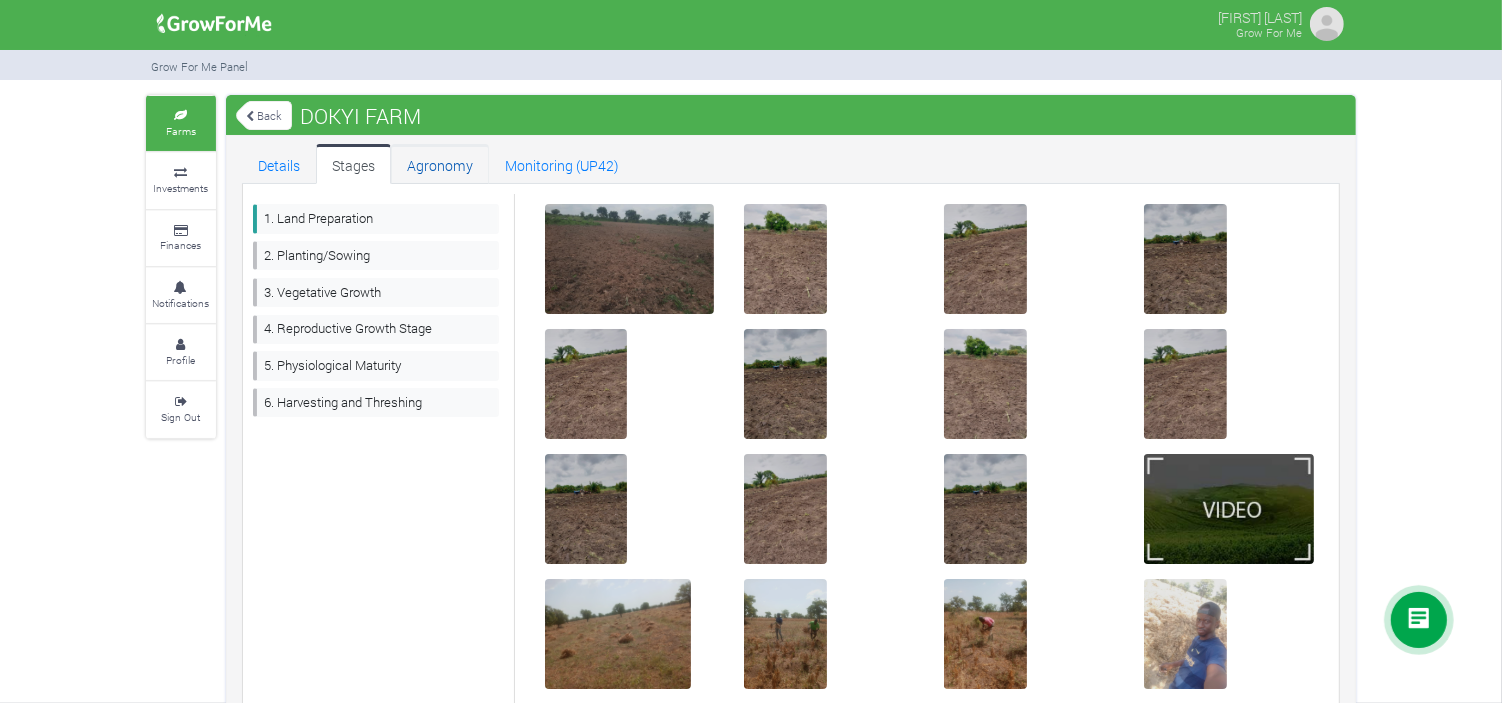 click on "Agronomy" at bounding box center (440, 164) 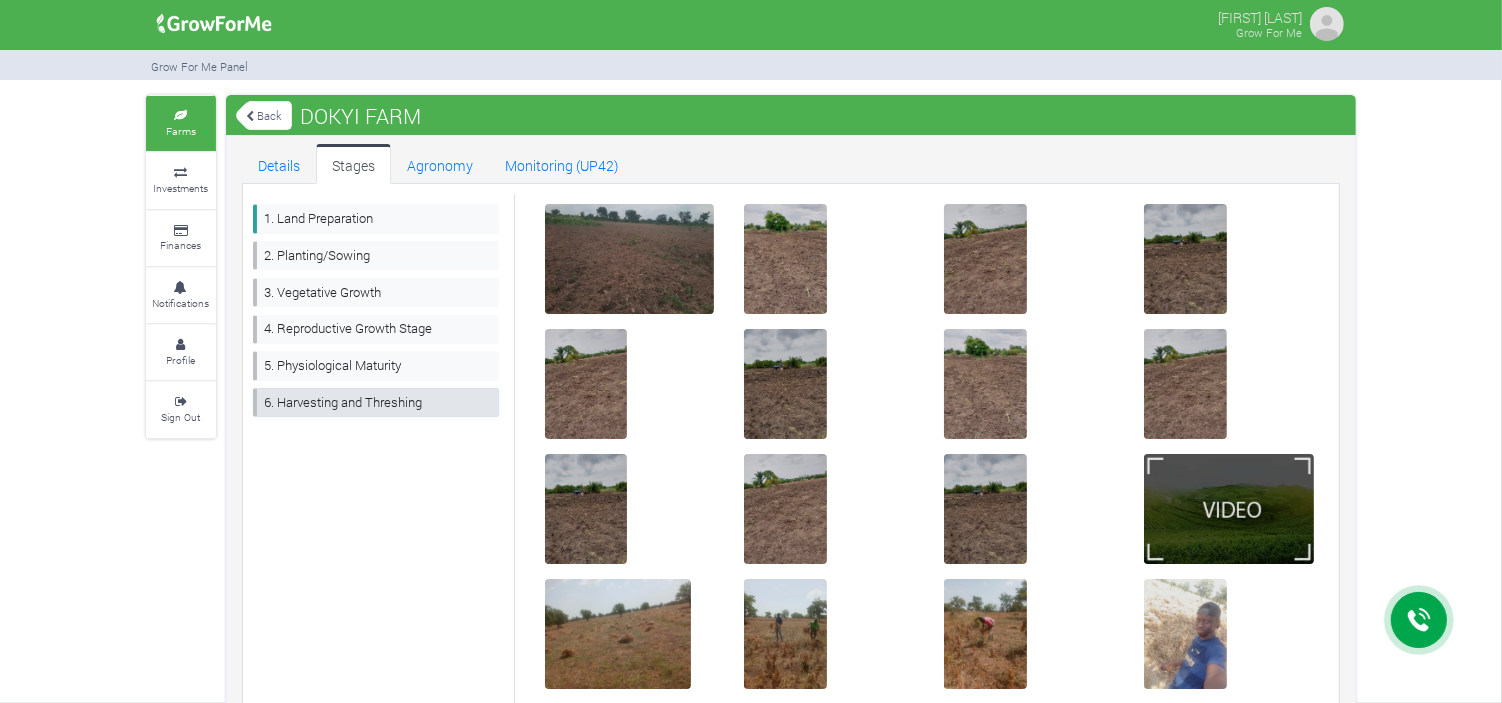 click on "6. Harvesting and Threshing" at bounding box center [376, 402] 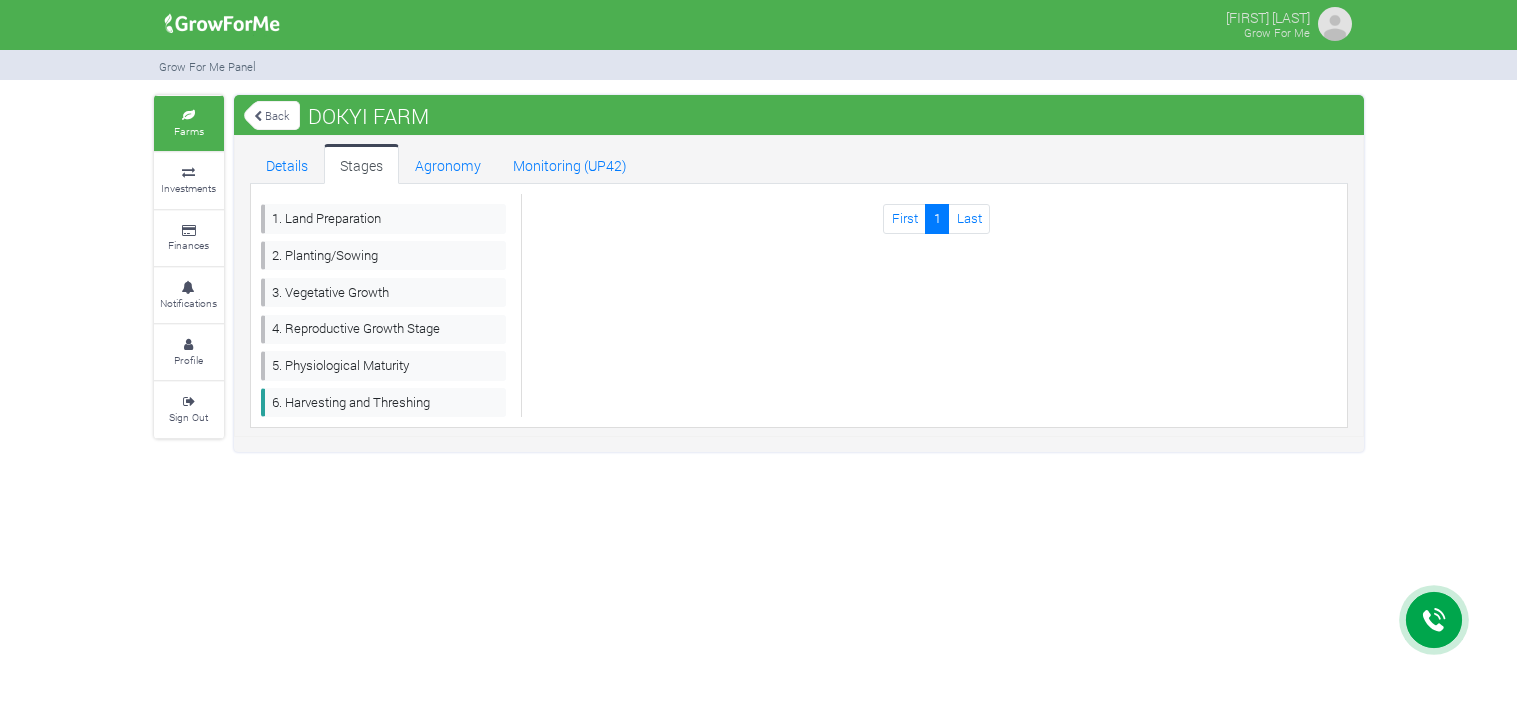 scroll, scrollTop: 0, scrollLeft: 0, axis: both 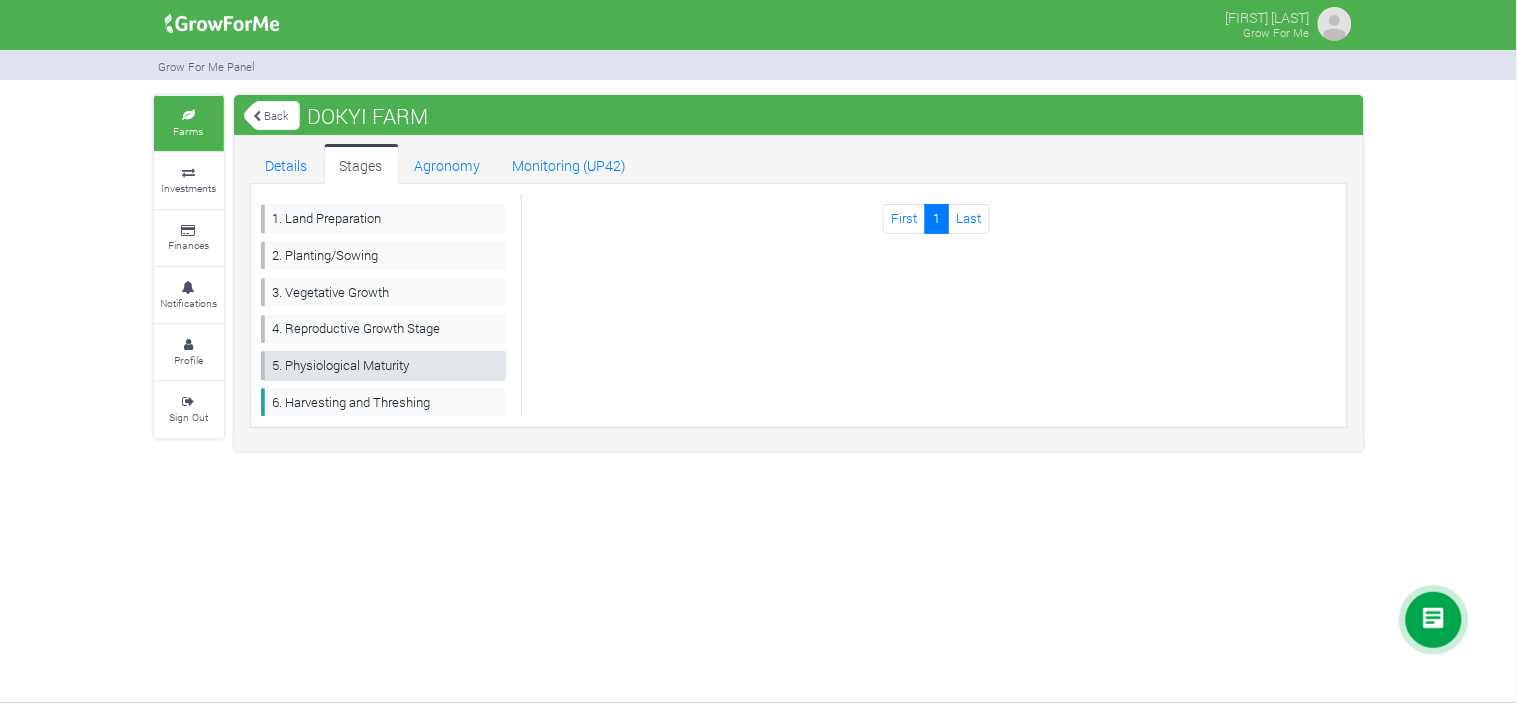 click on "5. Physiological Maturity" at bounding box center [384, 365] 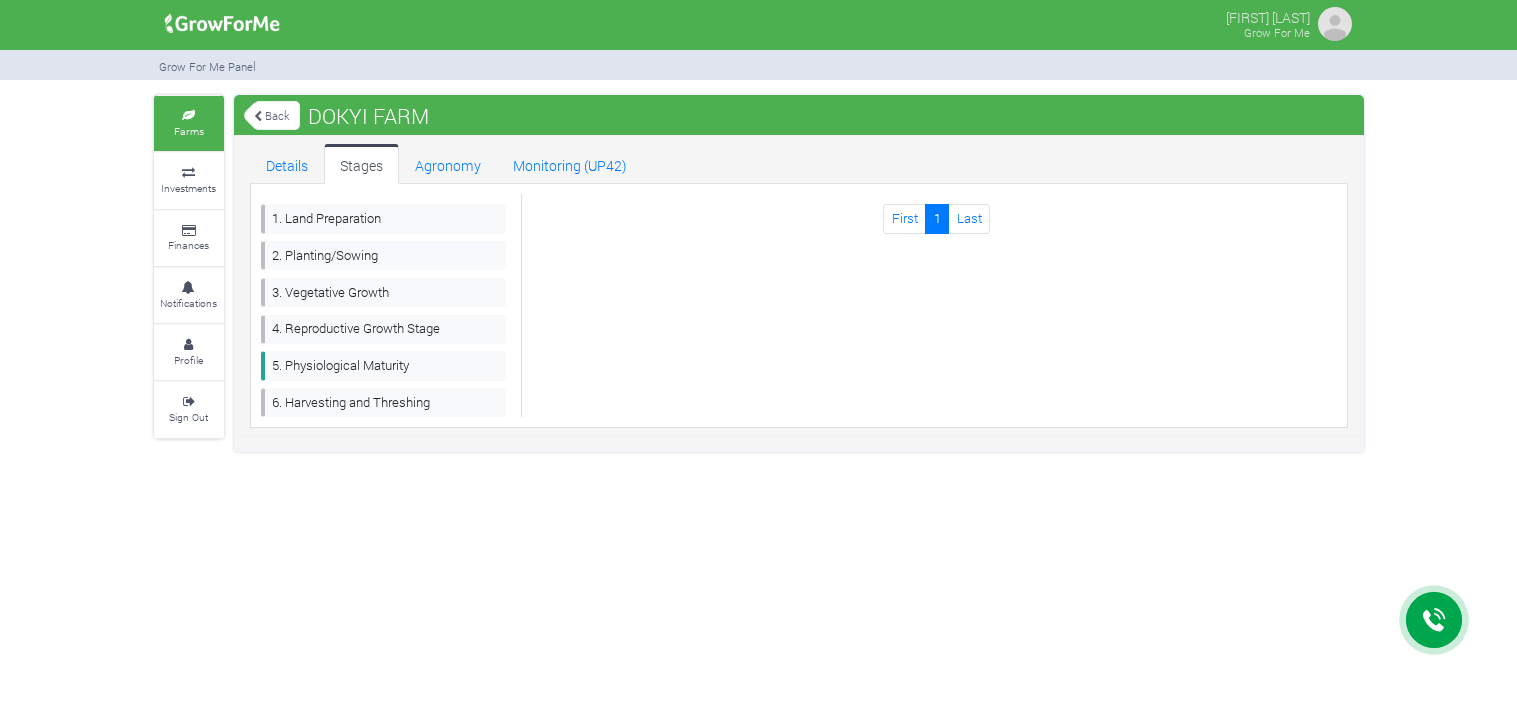 scroll, scrollTop: 0, scrollLeft: 0, axis: both 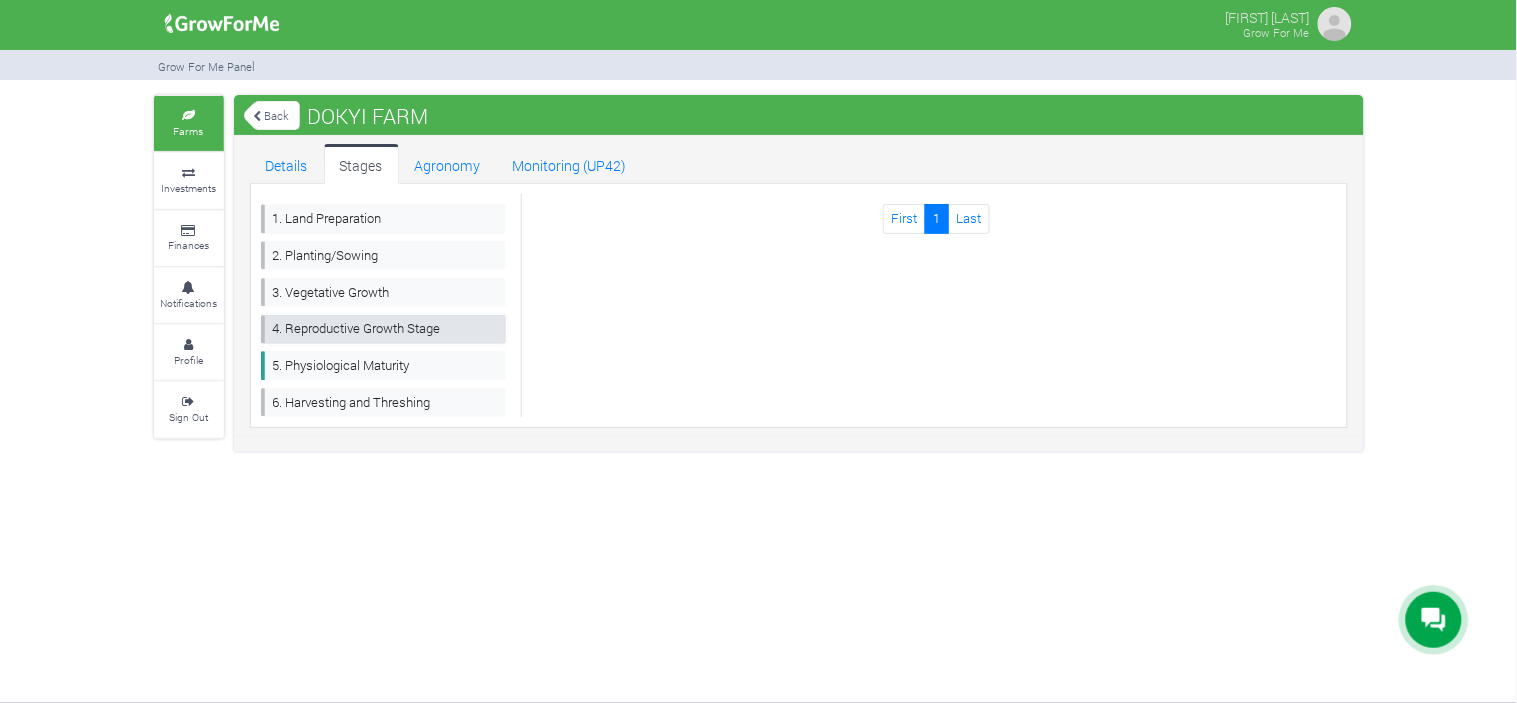 click on "4. Reproductive Growth Stage" at bounding box center (384, 329) 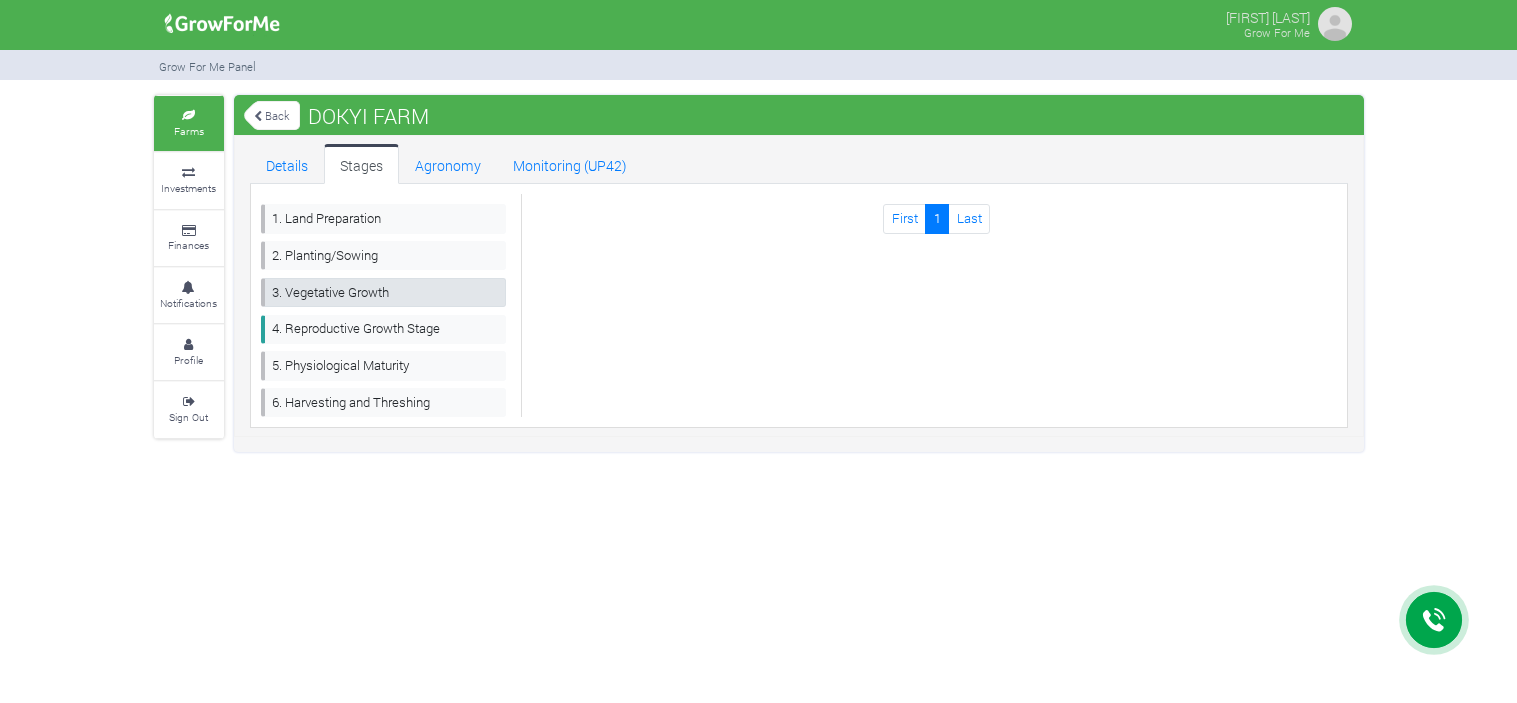 scroll, scrollTop: 0, scrollLeft: 0, axis: both 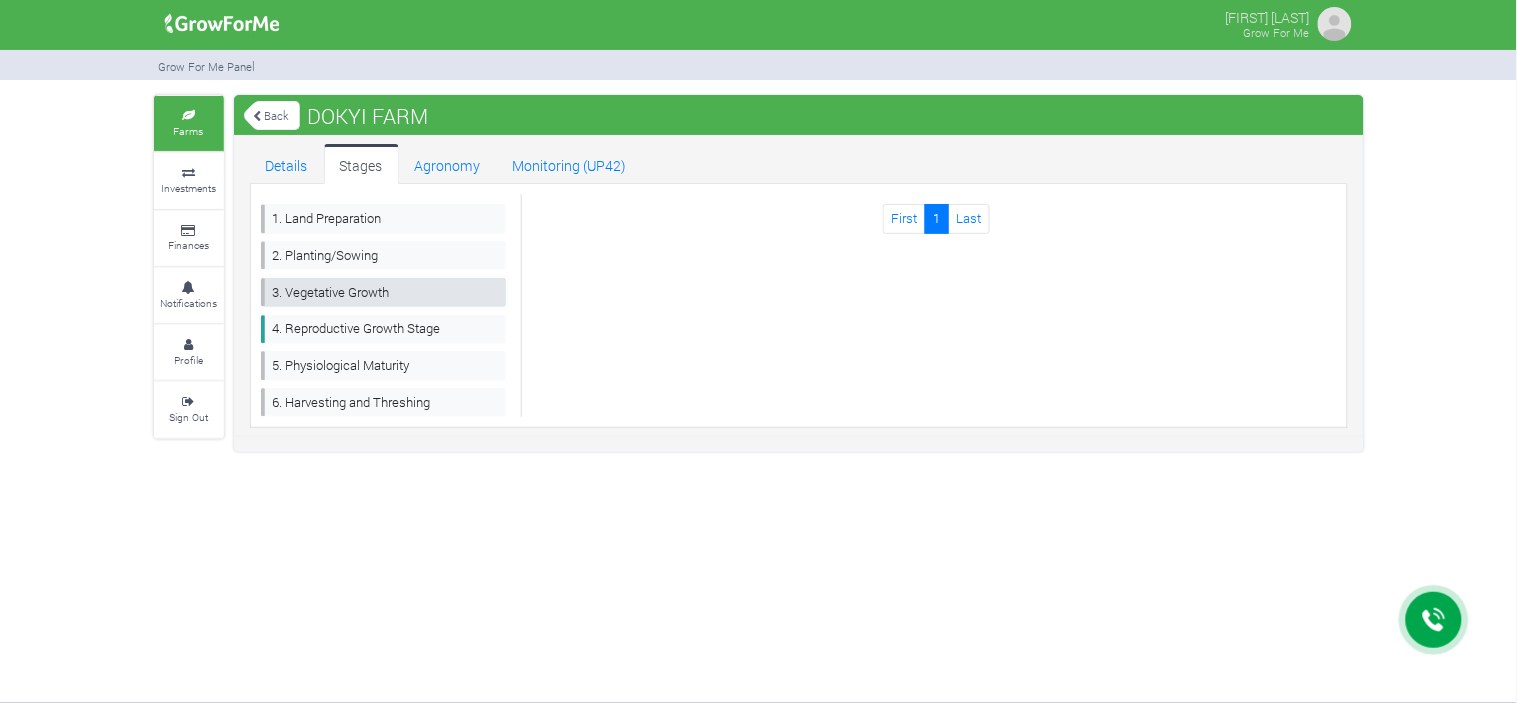 click on "3. Vegetative Growth" at bounding box center (384, 292) 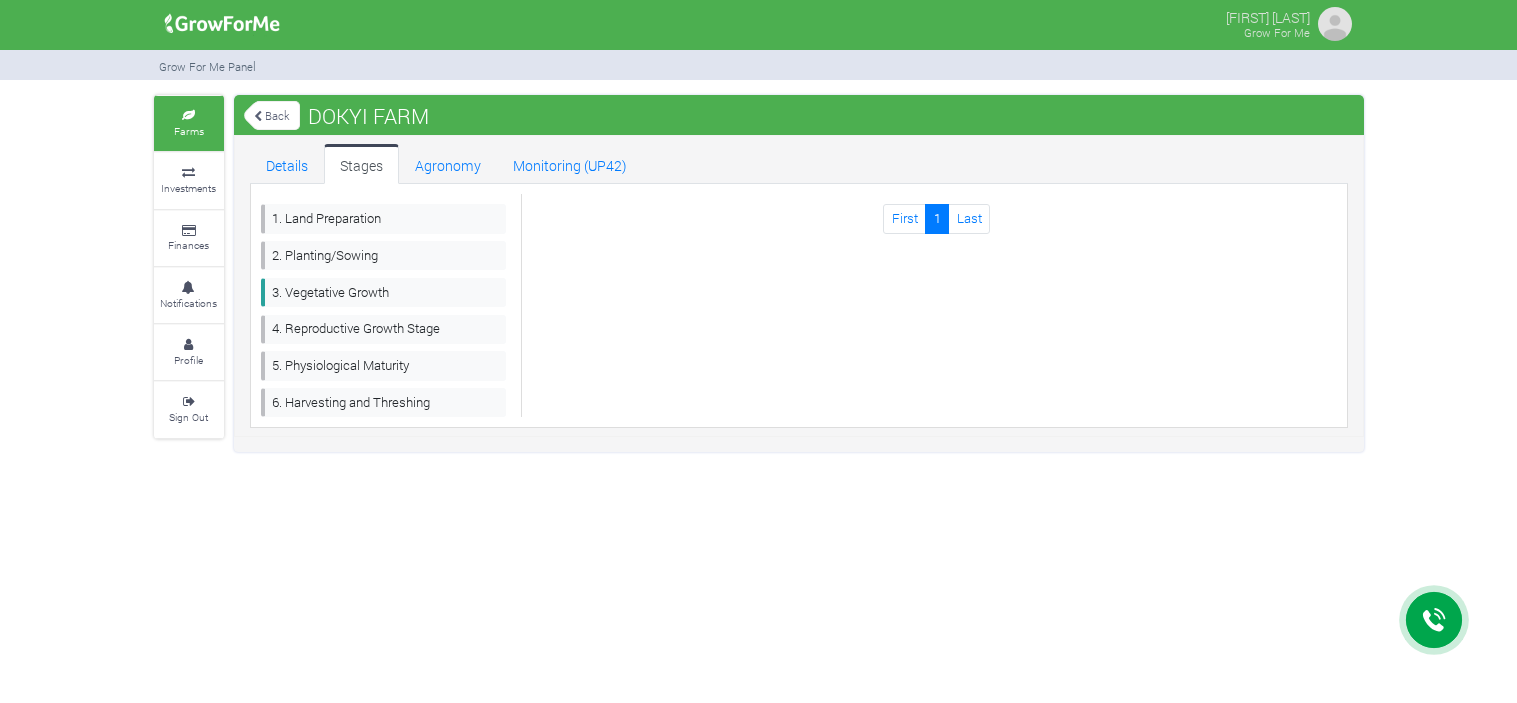 scroll, scrollTop: 0, scrollLeft: 0, axis: both 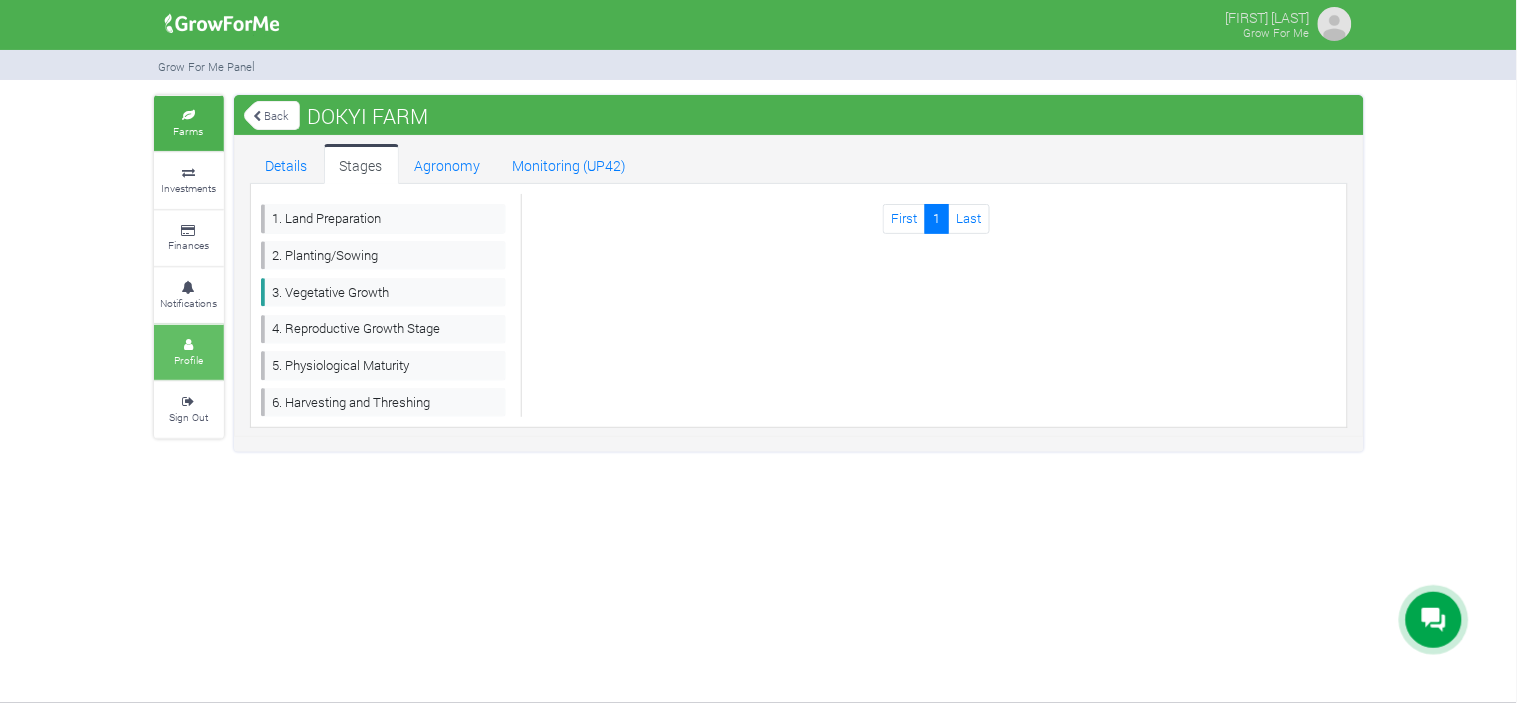 click on "Profile" at bounding box center [189, 352] 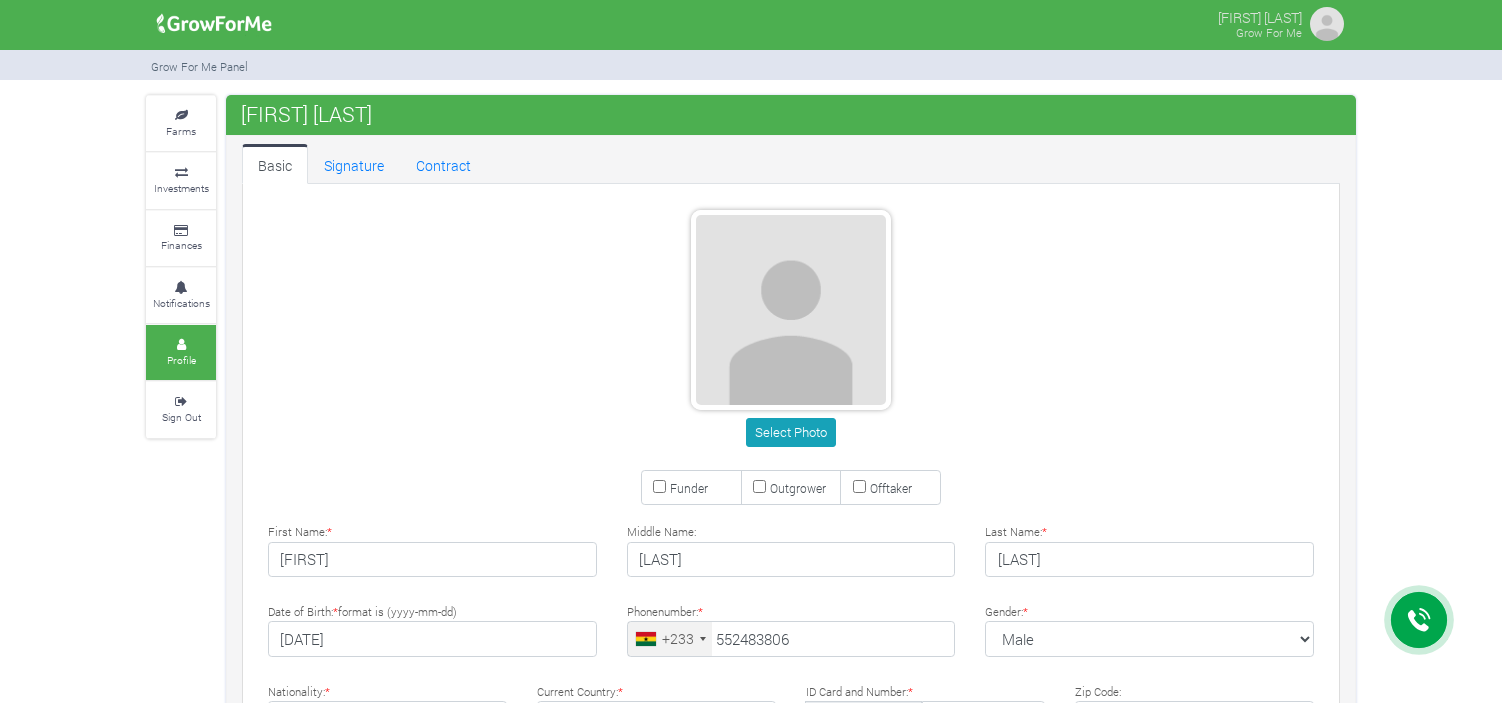 scroll, scrollTop: 0, scrollLeft: 0, axis: both 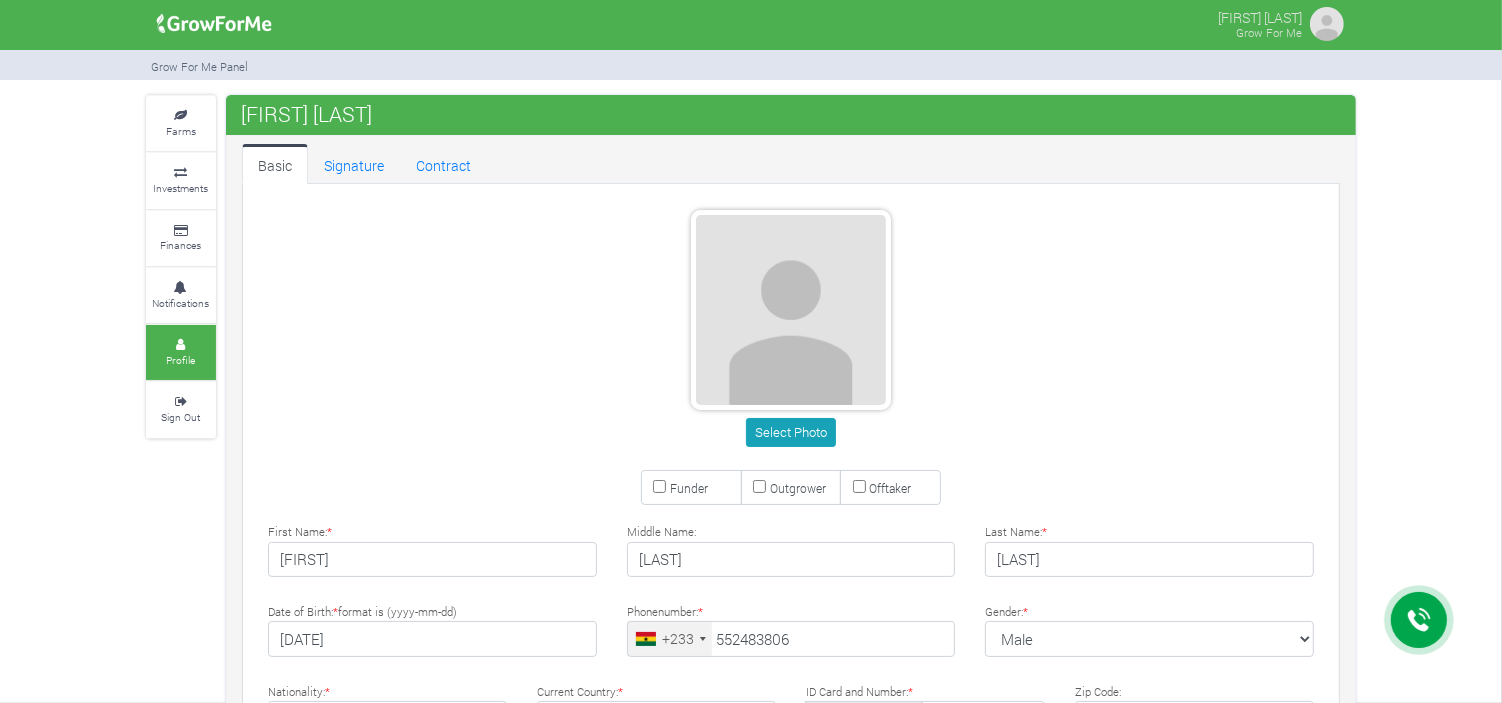 type on "[PHONE]" 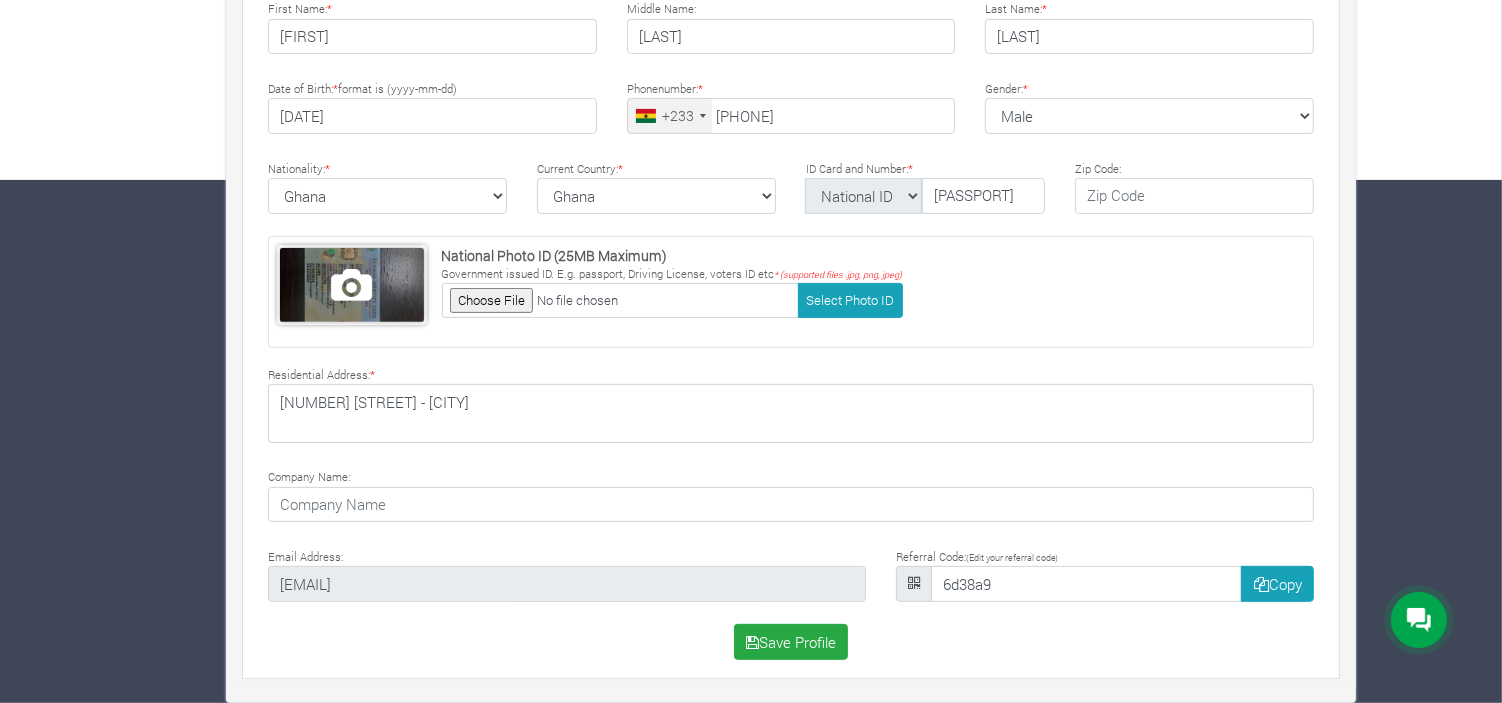 scroll, scrollTop: 0, scrollLeft: 0, axis: both 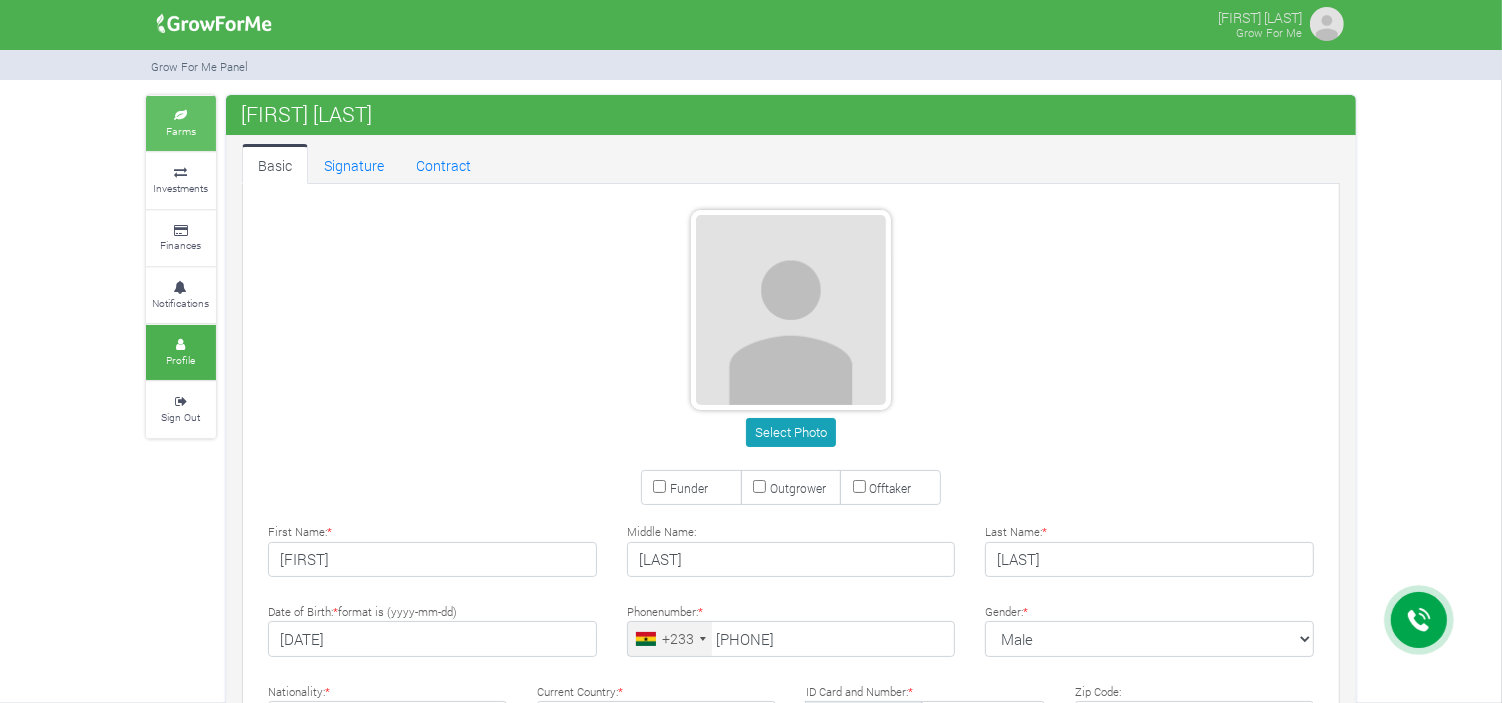 click on "Farms" at bounding box center [181, 123] 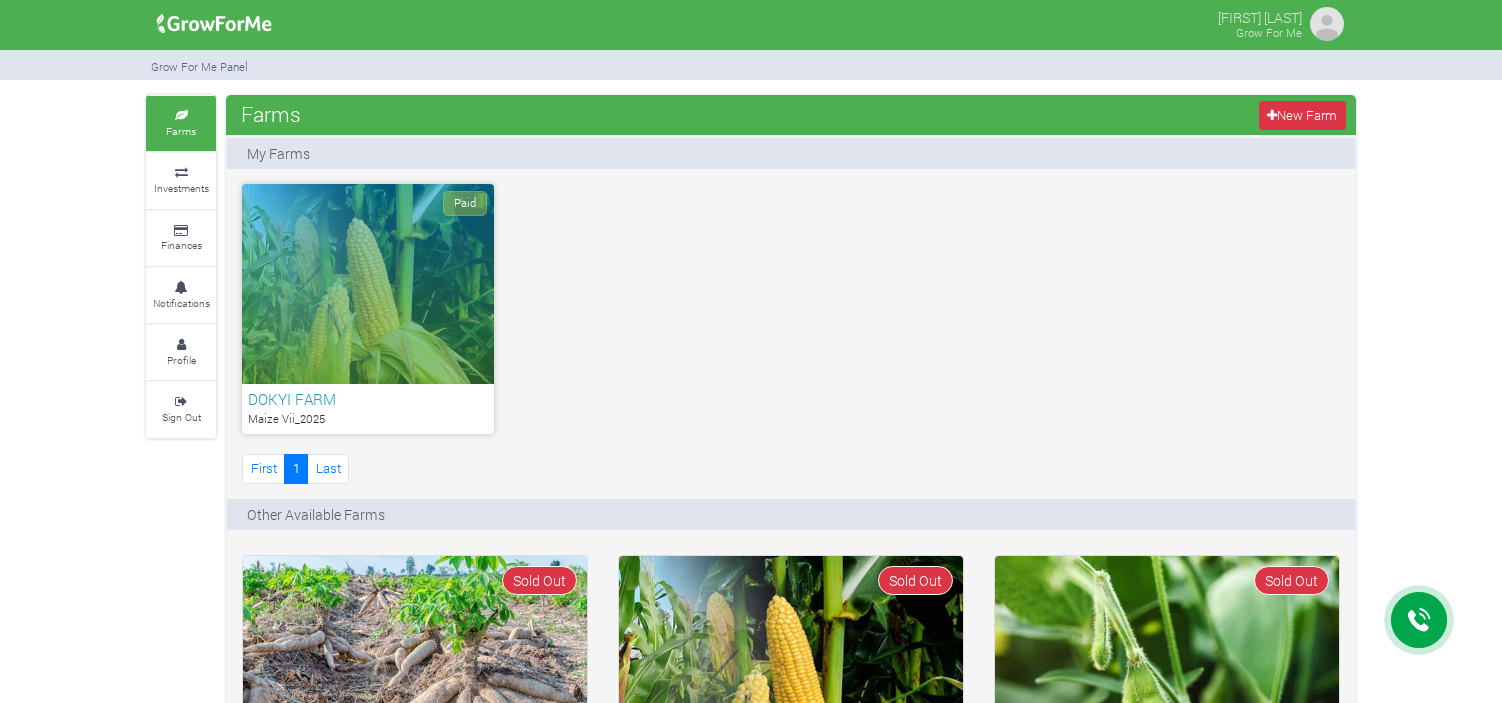 scroll, scrollTop: 0, scrollLeft: 0, axis: both 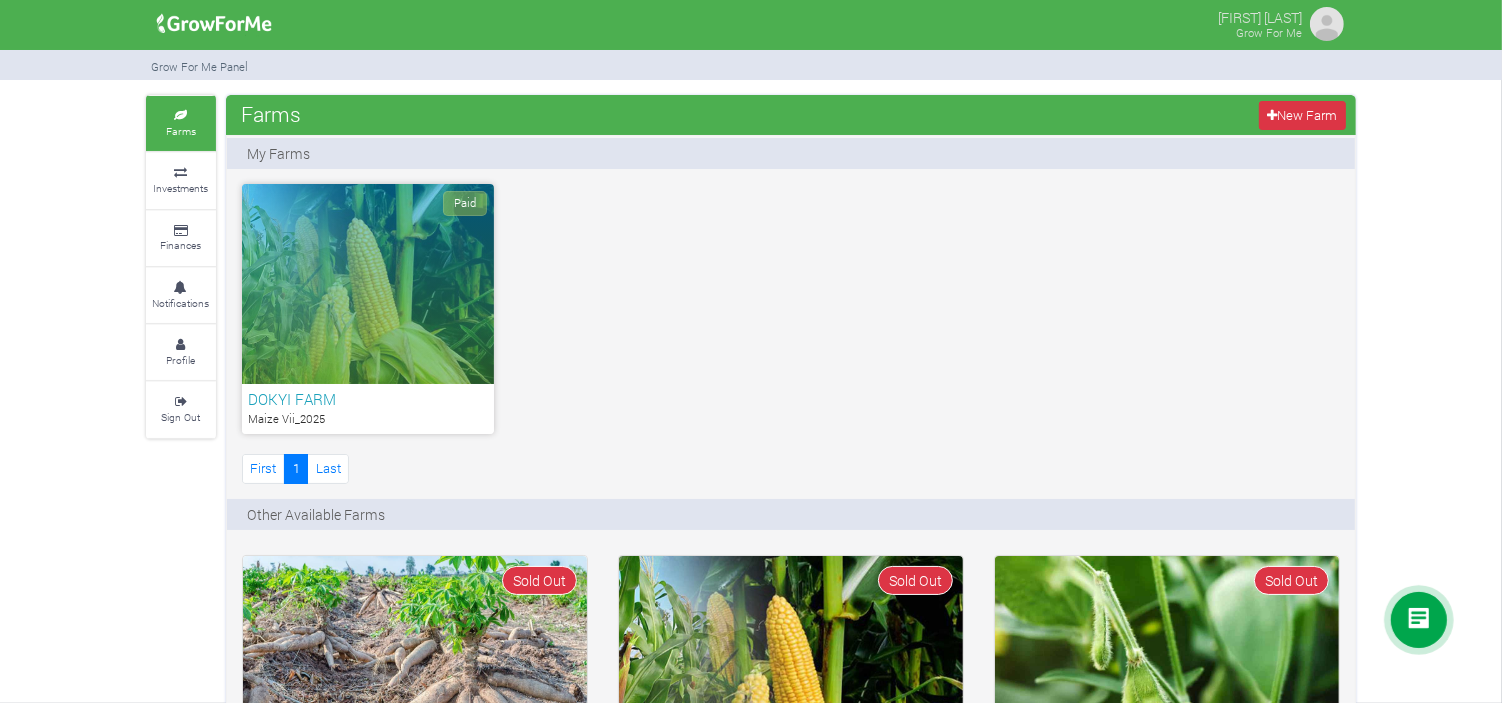 click on "Paid" at bounding box center (368, 284) 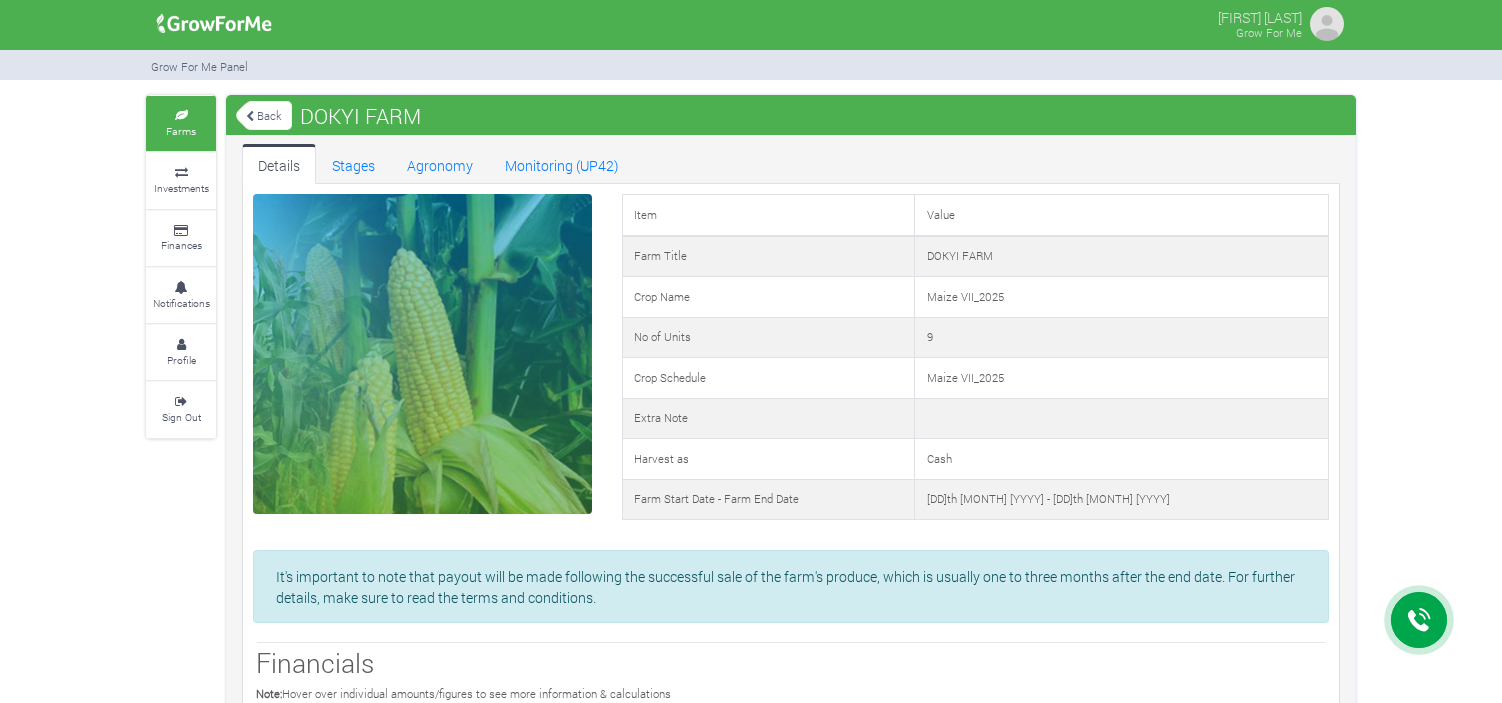 scroll, scrollTop: 0, scrollLeft: 0, axis: both 